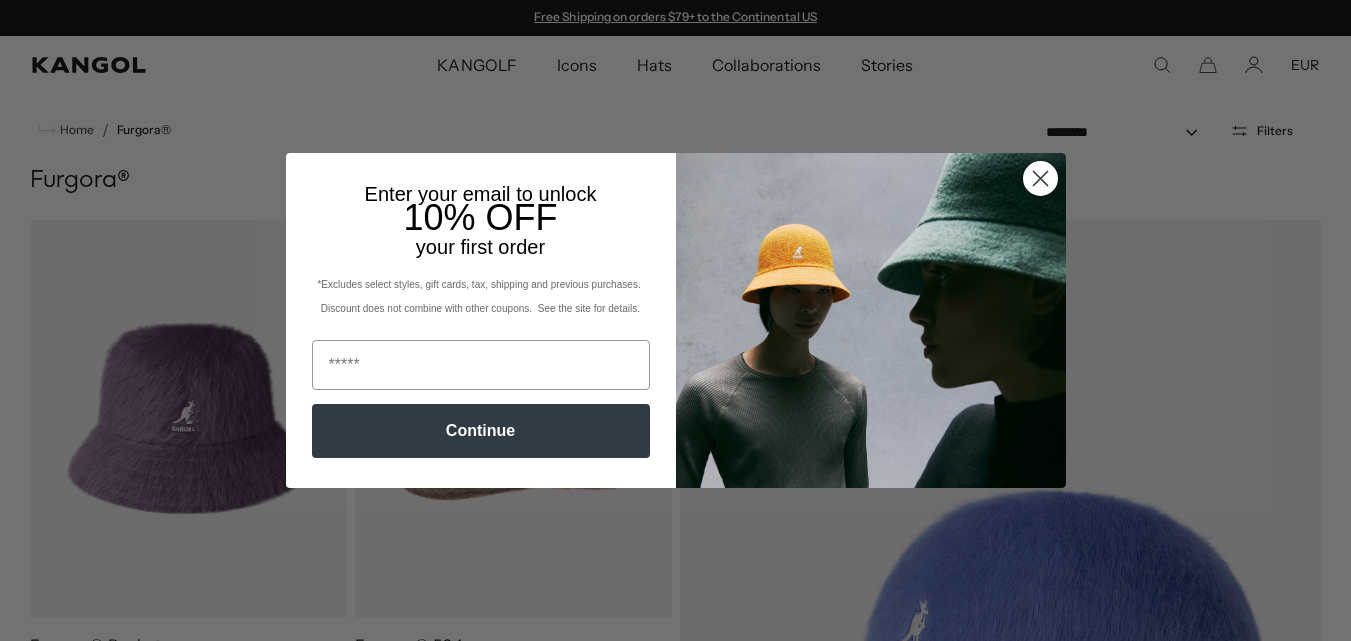 scroll, scrollTop: 0, scrollLeft: 0, axis: both 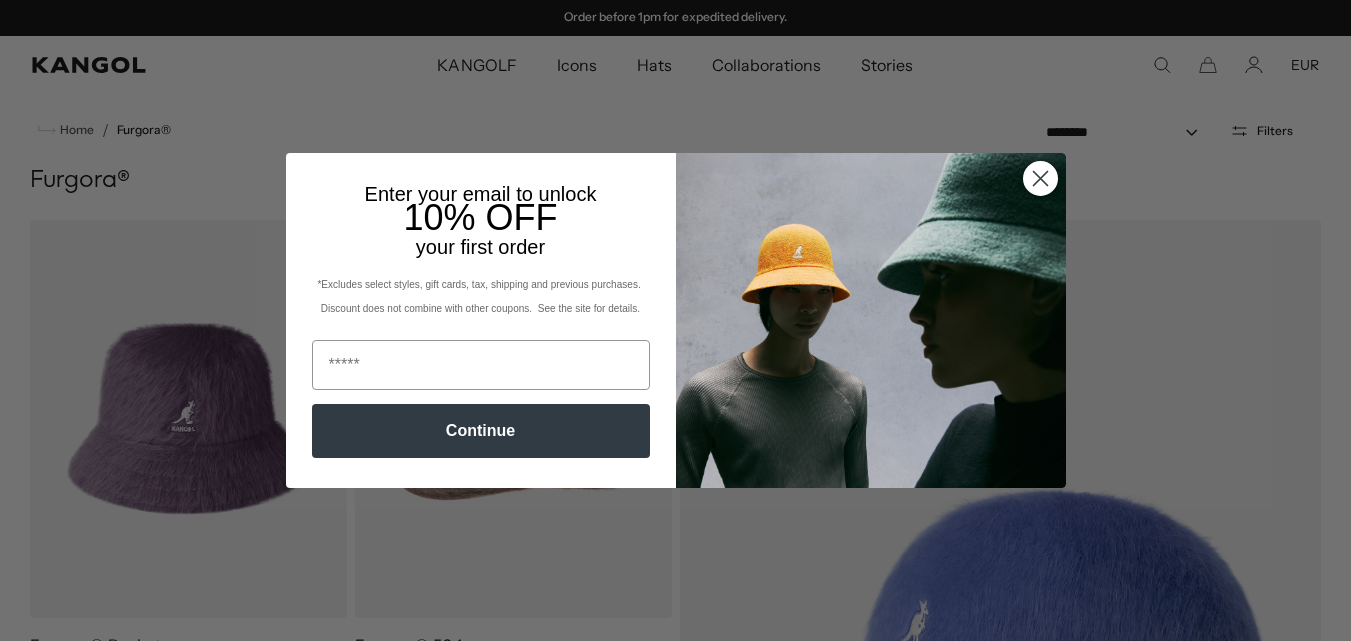 drag, startPoint x: 1030, startPoint y: 181, endPoint x: 1086, endPoint y: 185, distance: 56.142673 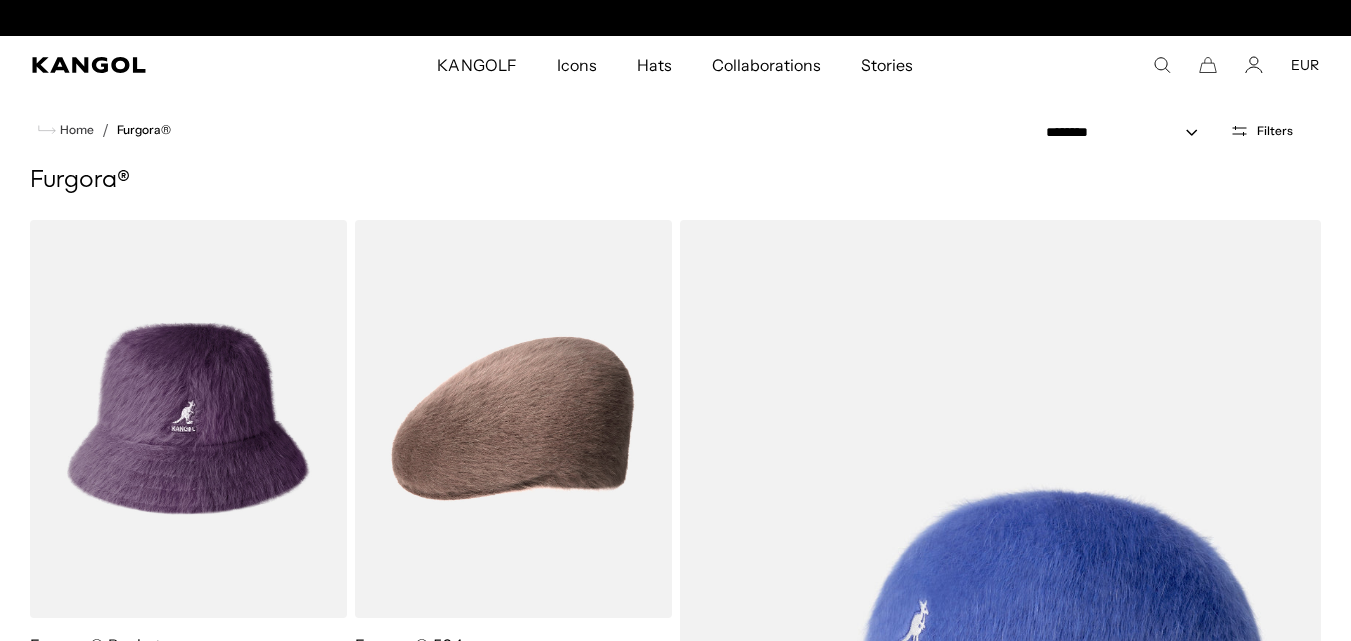 scroll, scrollTop: 0, scrollLeft: 0, axis: both 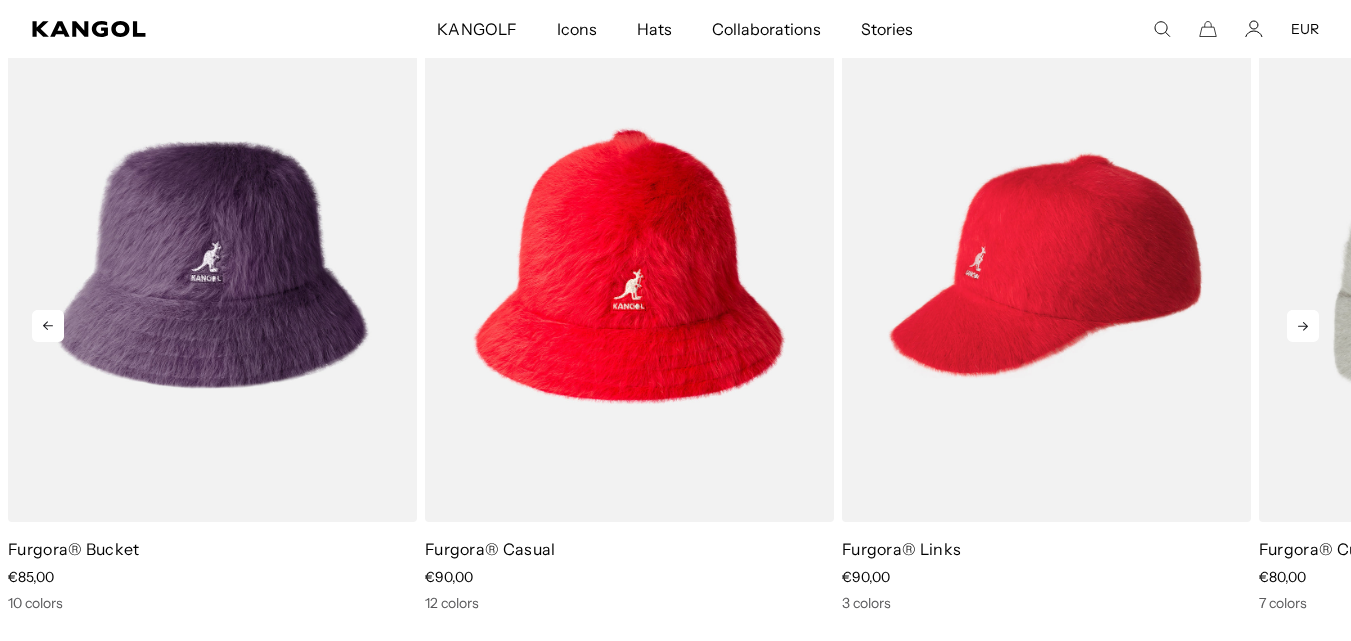 click 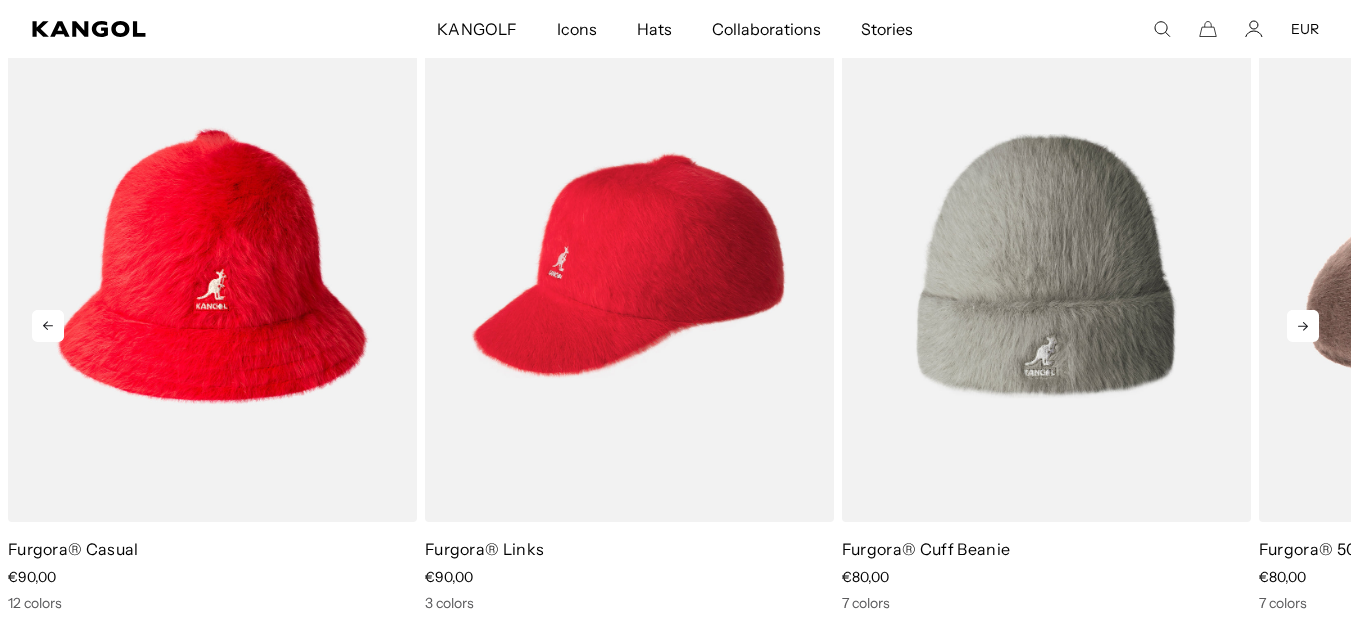 scroll, scrollTop: 0, scrollLeft: 412, axis: horizontal 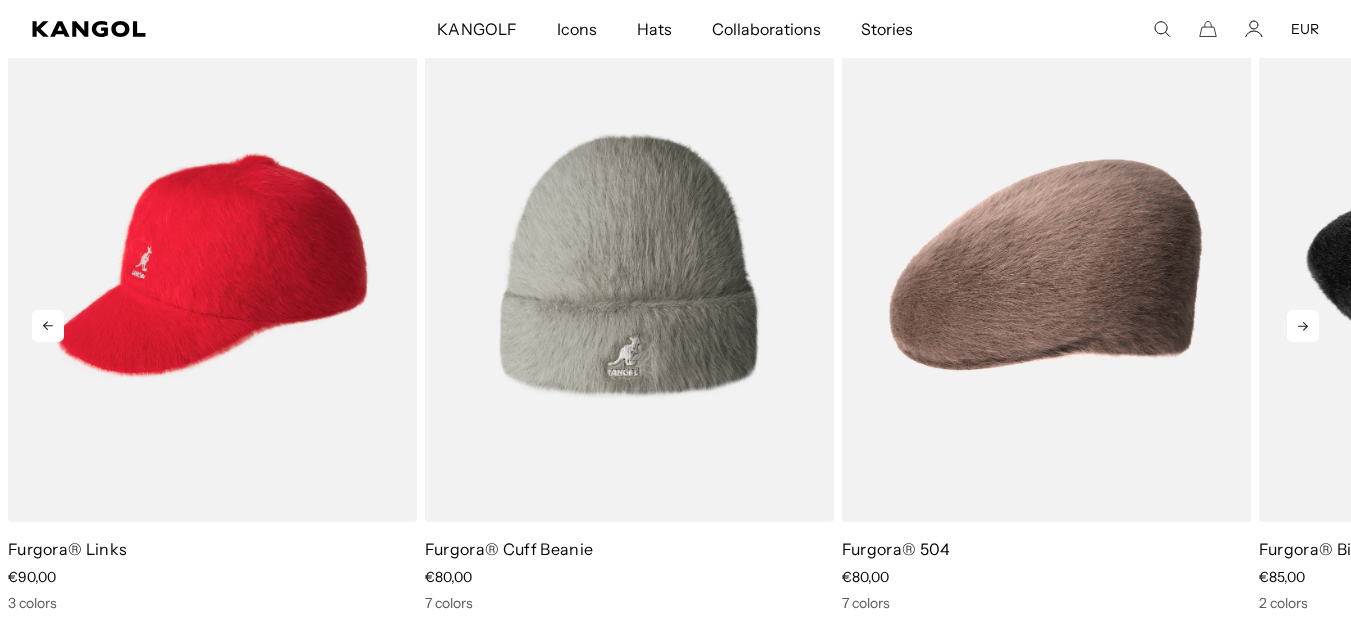 click 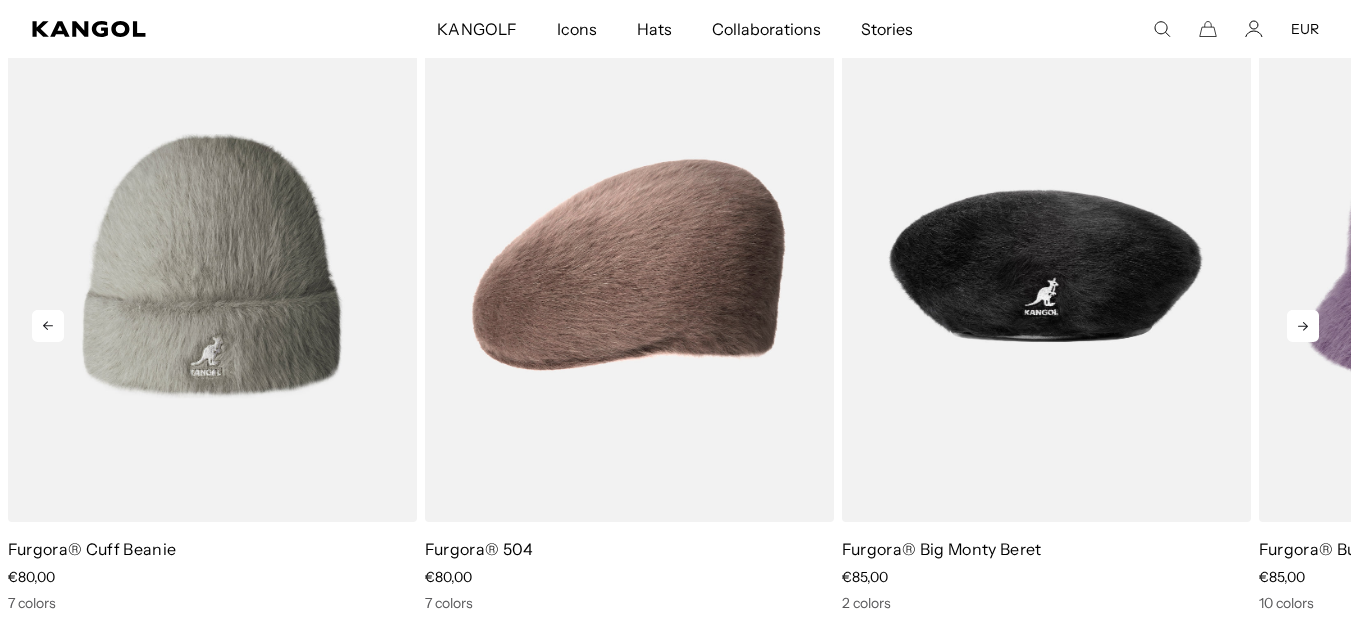 click 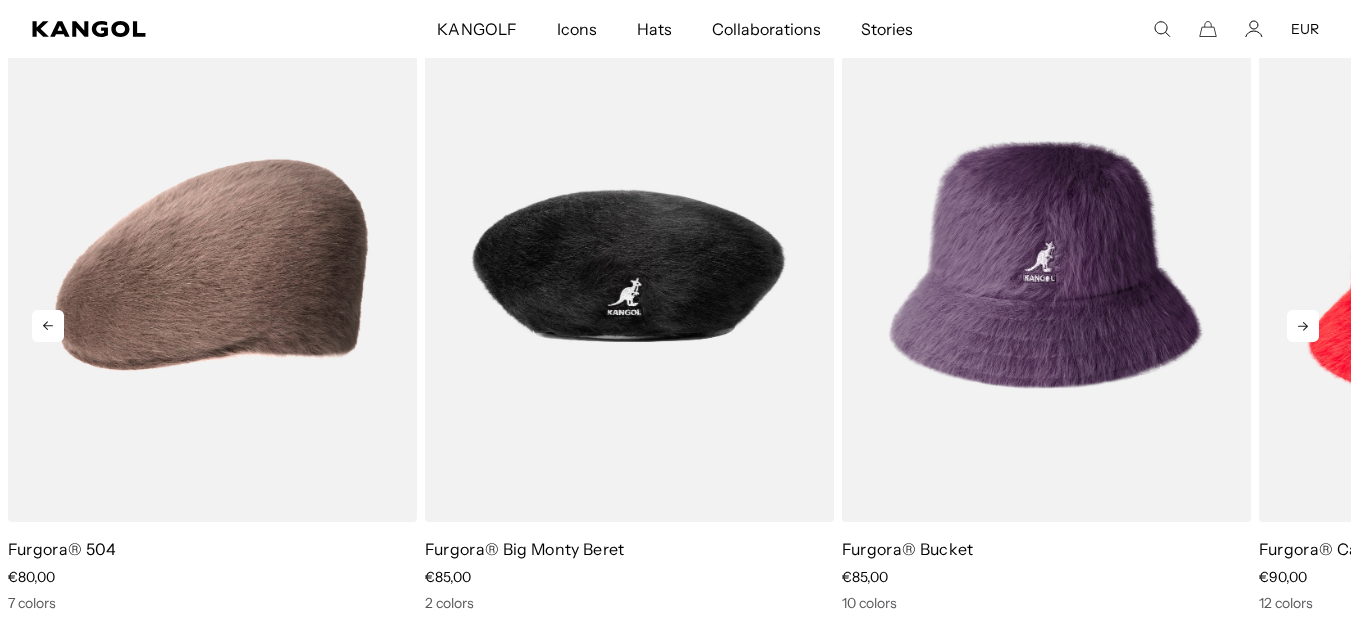 click 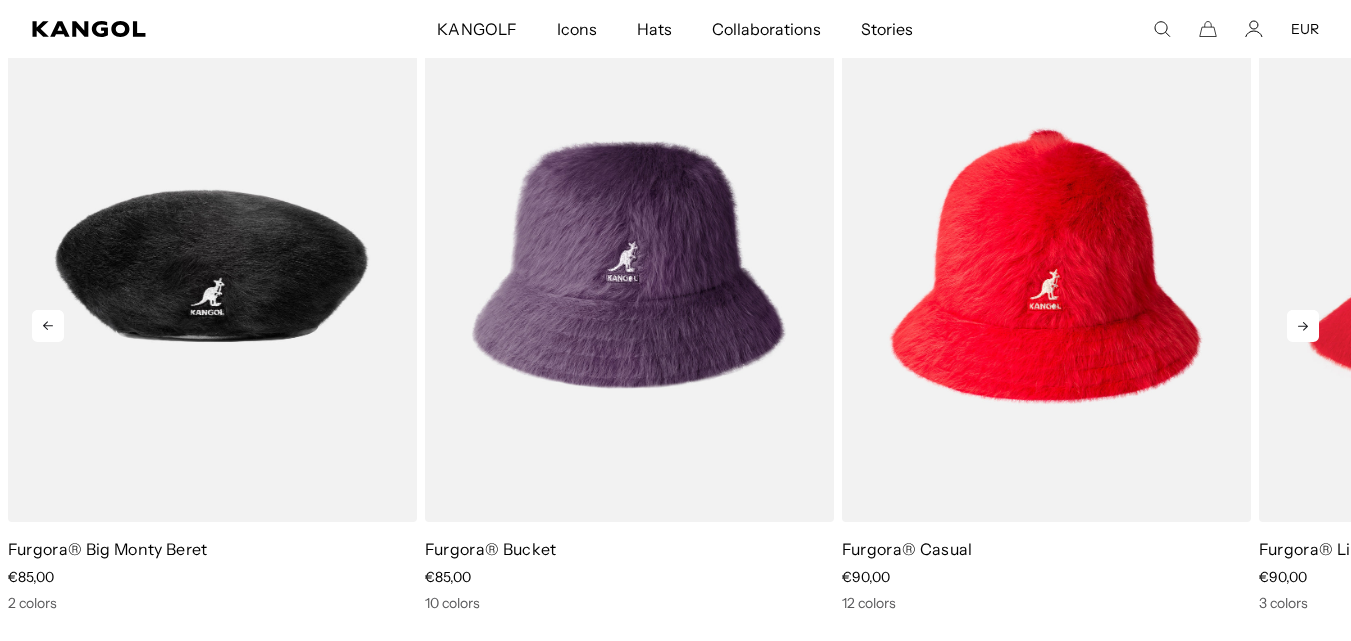 scroll, scrollTop: 0, scrollLeft: 412, axis: horizontal 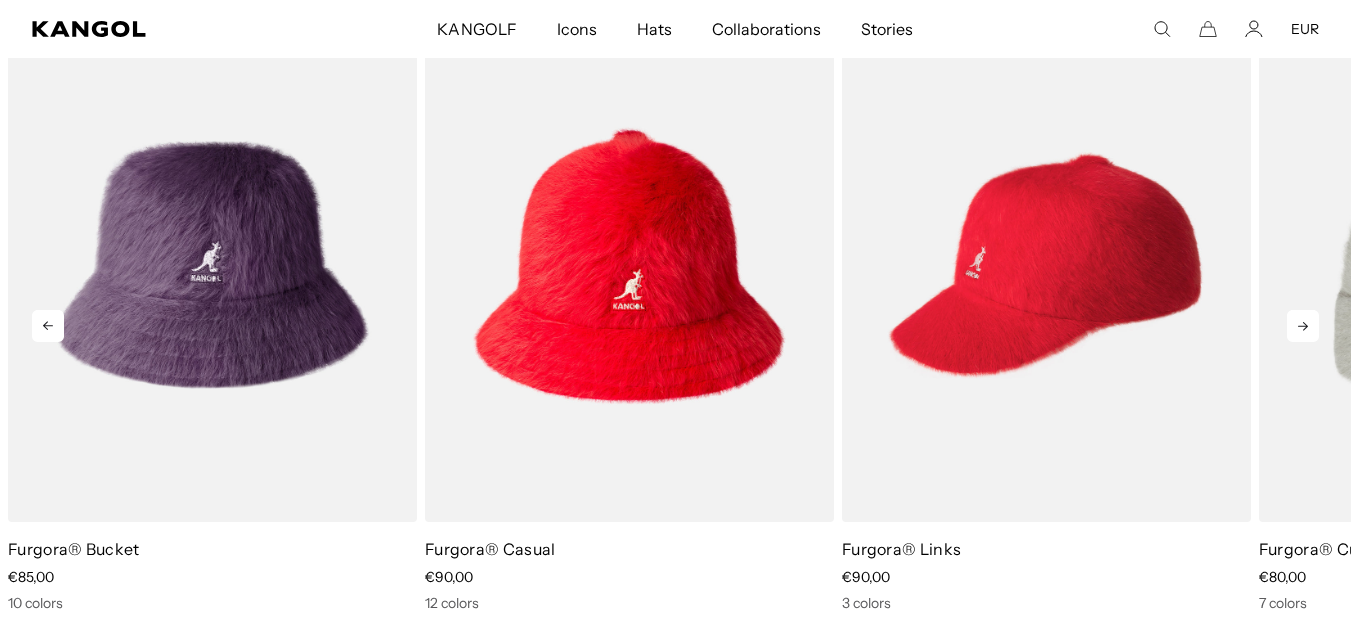 click 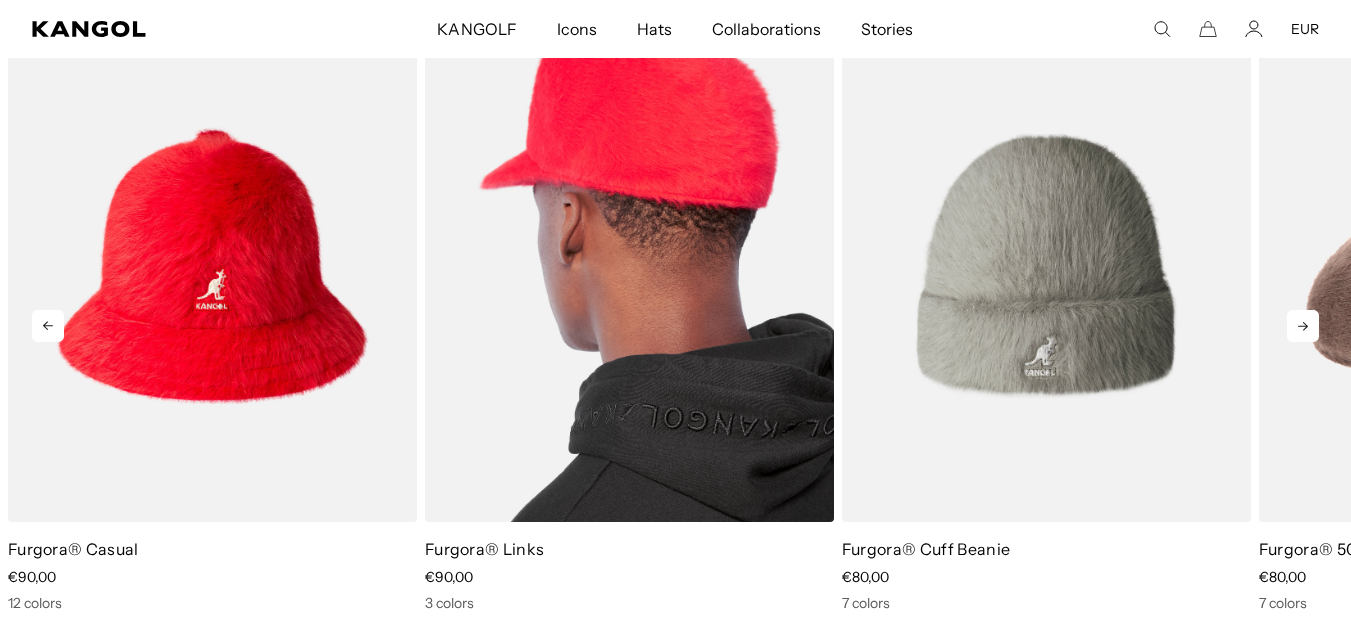 scroll, scrollTop: 0, scrollLeft: 412, axis: horizontal 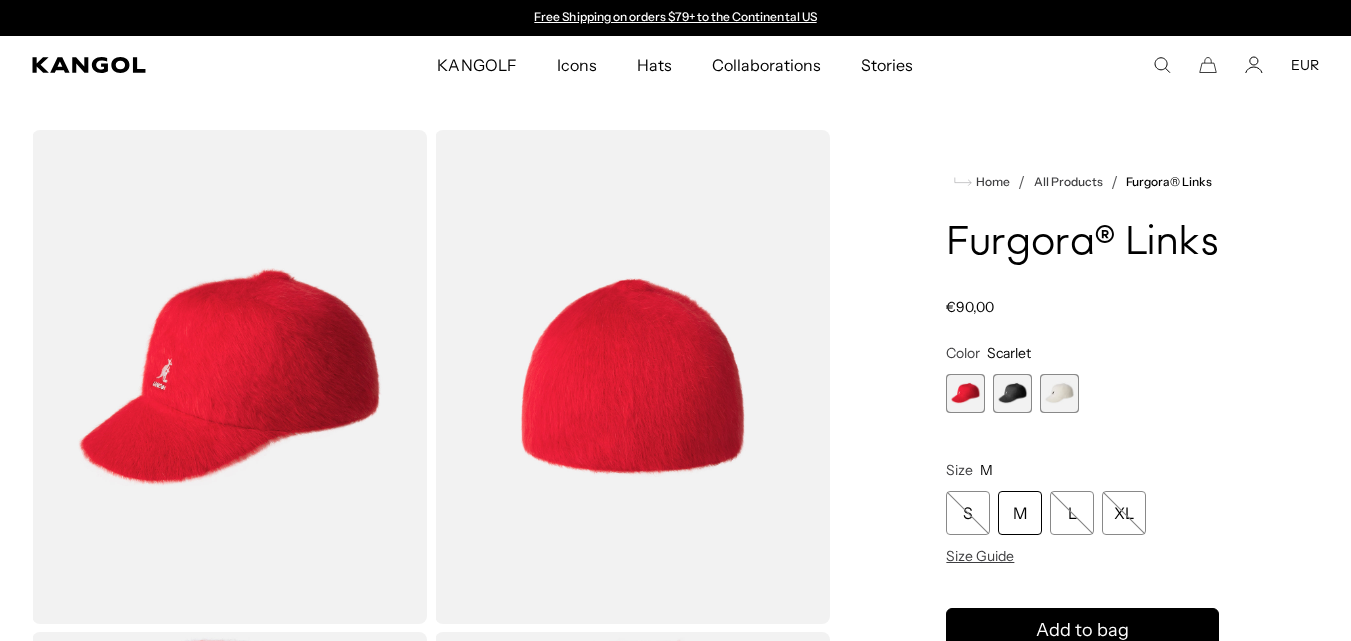 click at bounding box center (1012, 393) 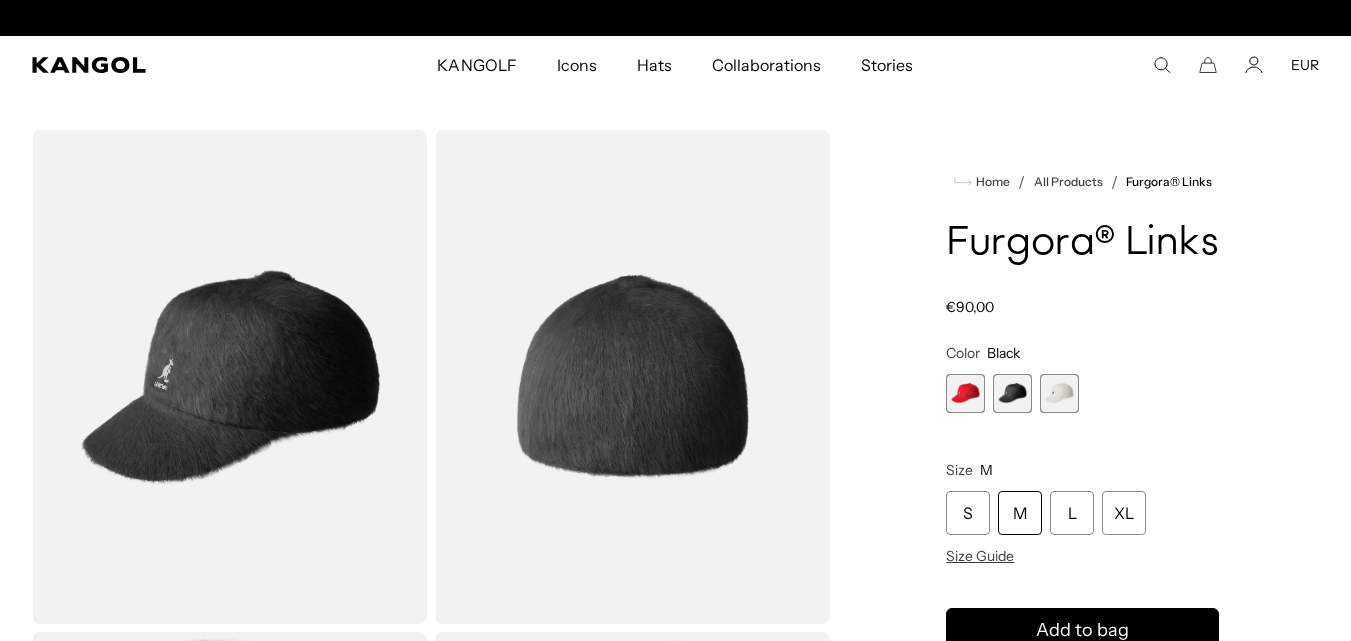 scroll, scrollTop: 0, scrollLeft: 412, axis: horizontal 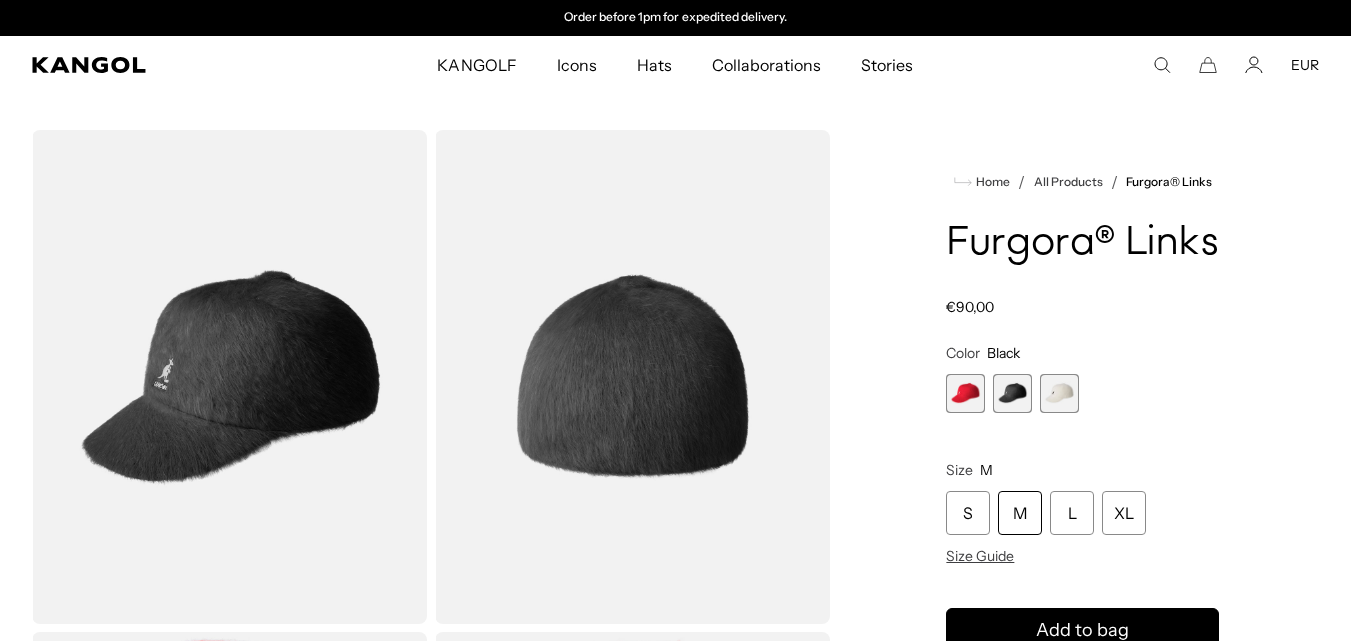 click at bounding box center [1012, 393] 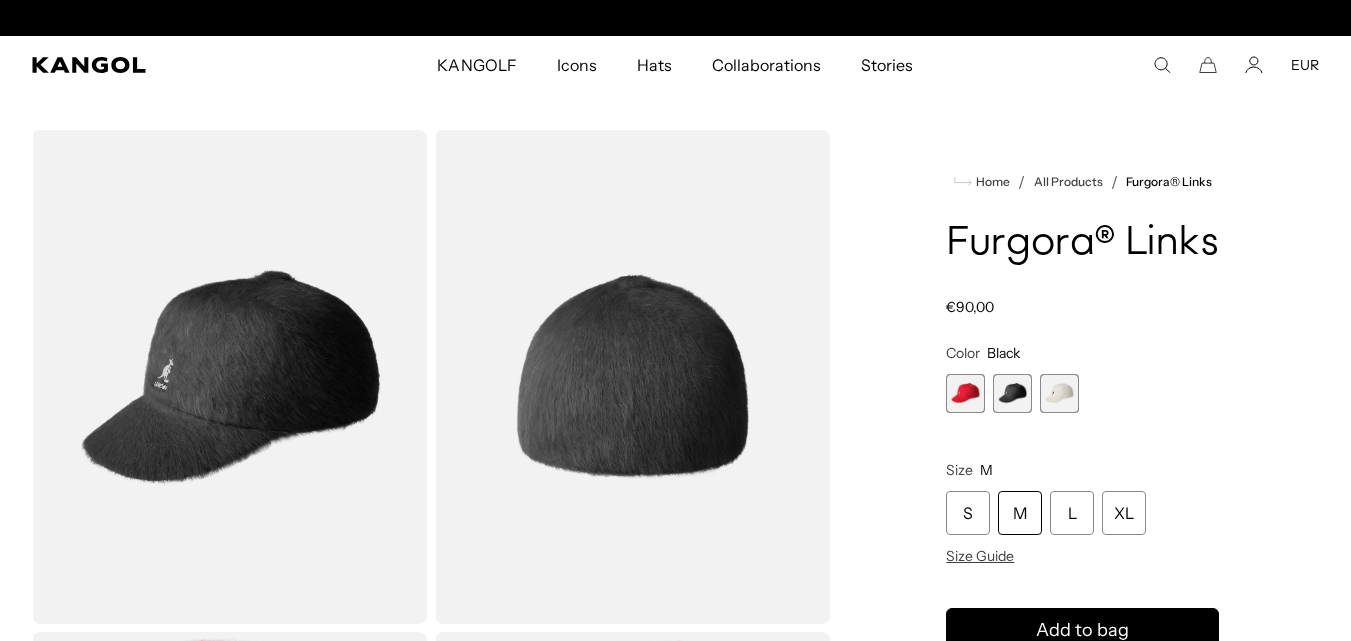 scroll, scrollTop: 0, scrollLeft: 0, axis: both 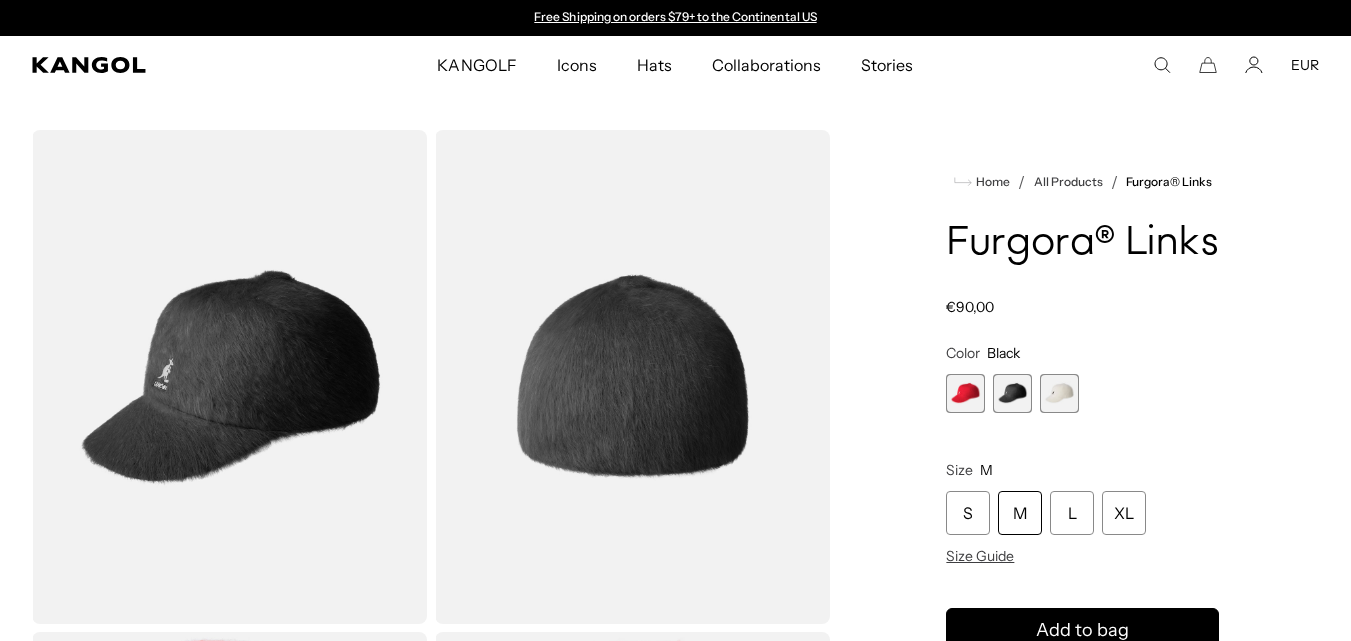 click at bounding box center (965, 393) 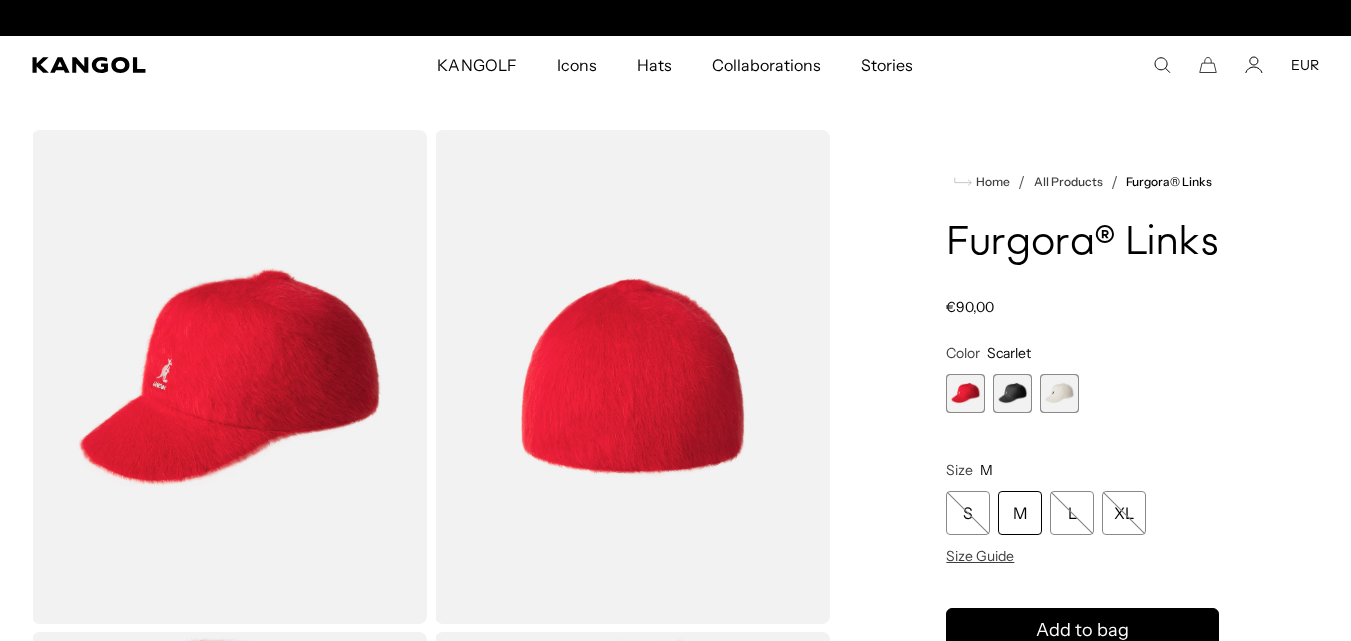 scroll, scrollTop: 0, scrollLeft: 412, axis: horizontal 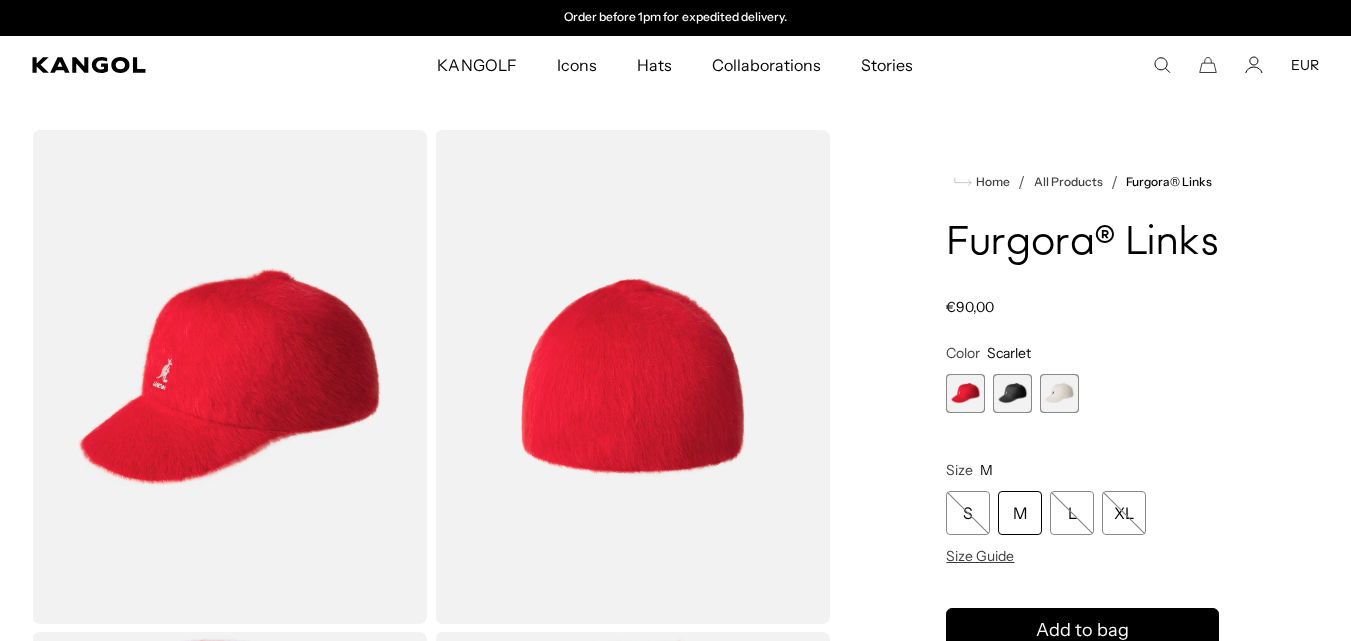 click at bounding box center [1012, 393] 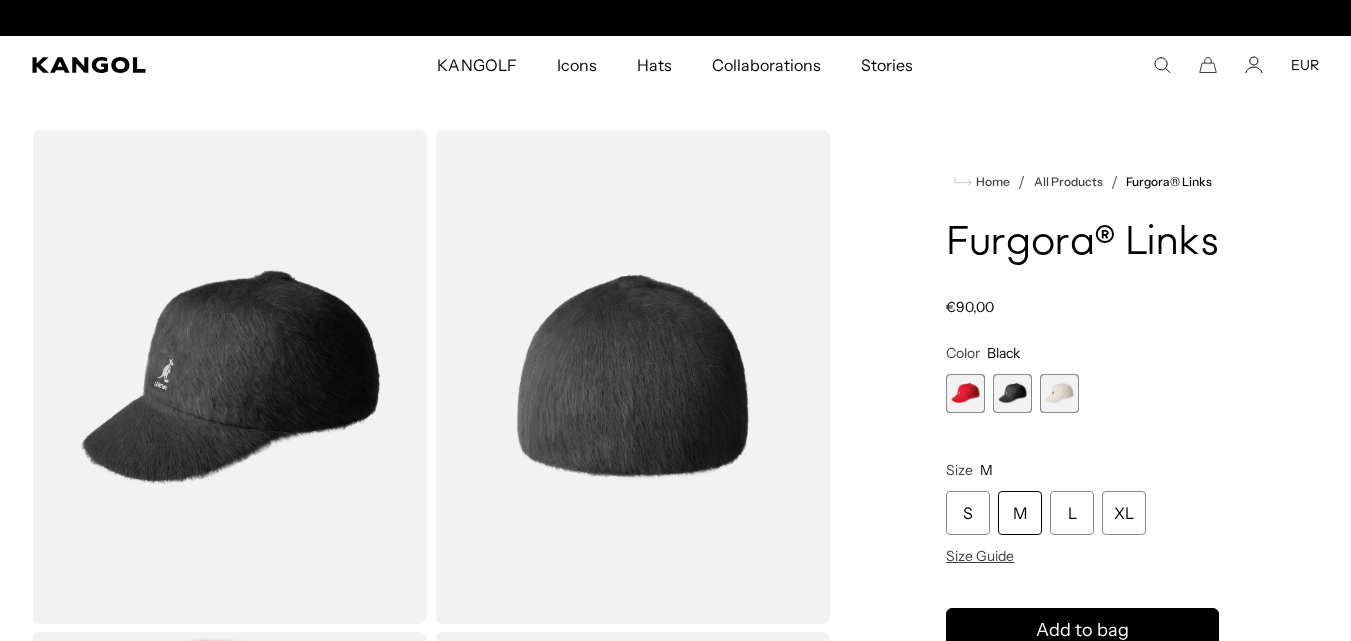 scroll, scrollTop: 0, scrollLeft: 0, axis: both 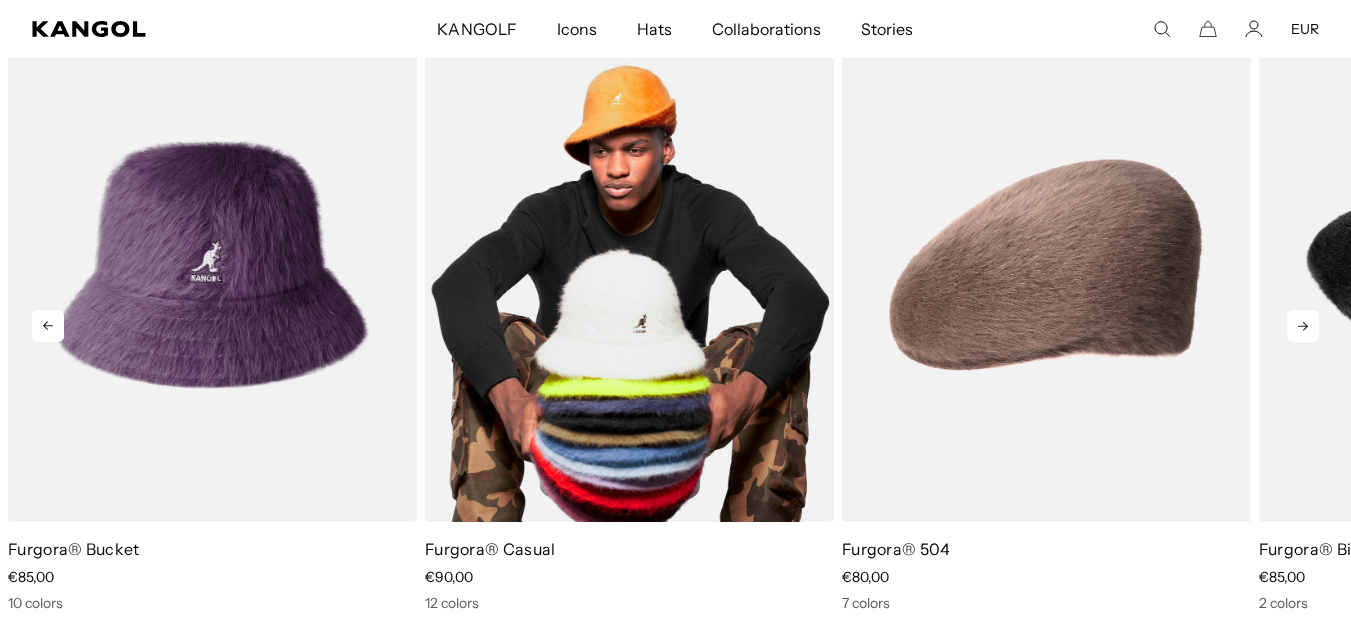 click at bounding box center [629, 265] 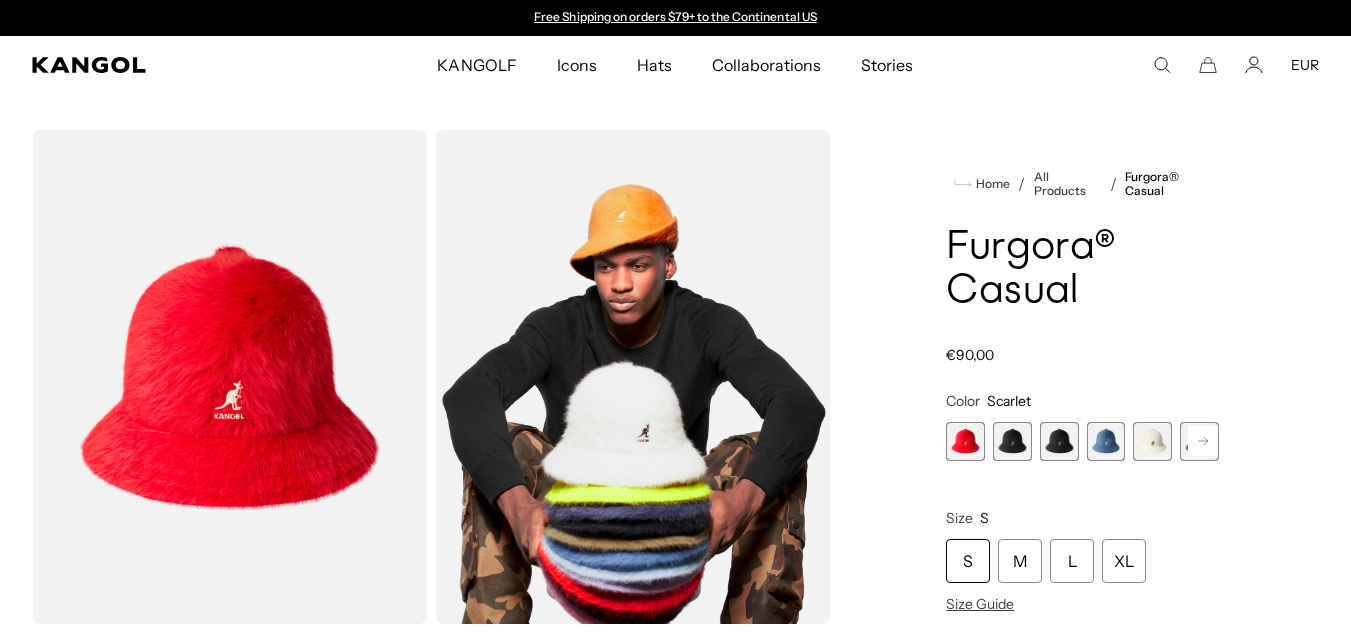 scroll, scrollTop: 0, scrollLeft: 0, axis: both 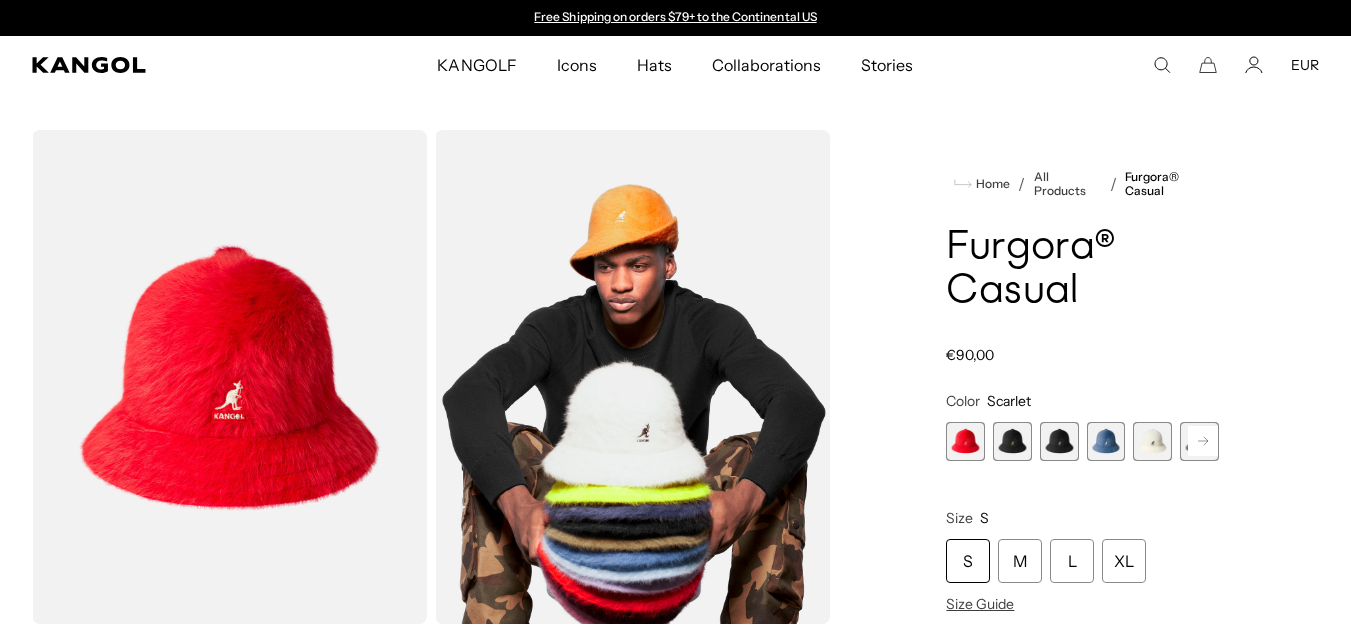 click 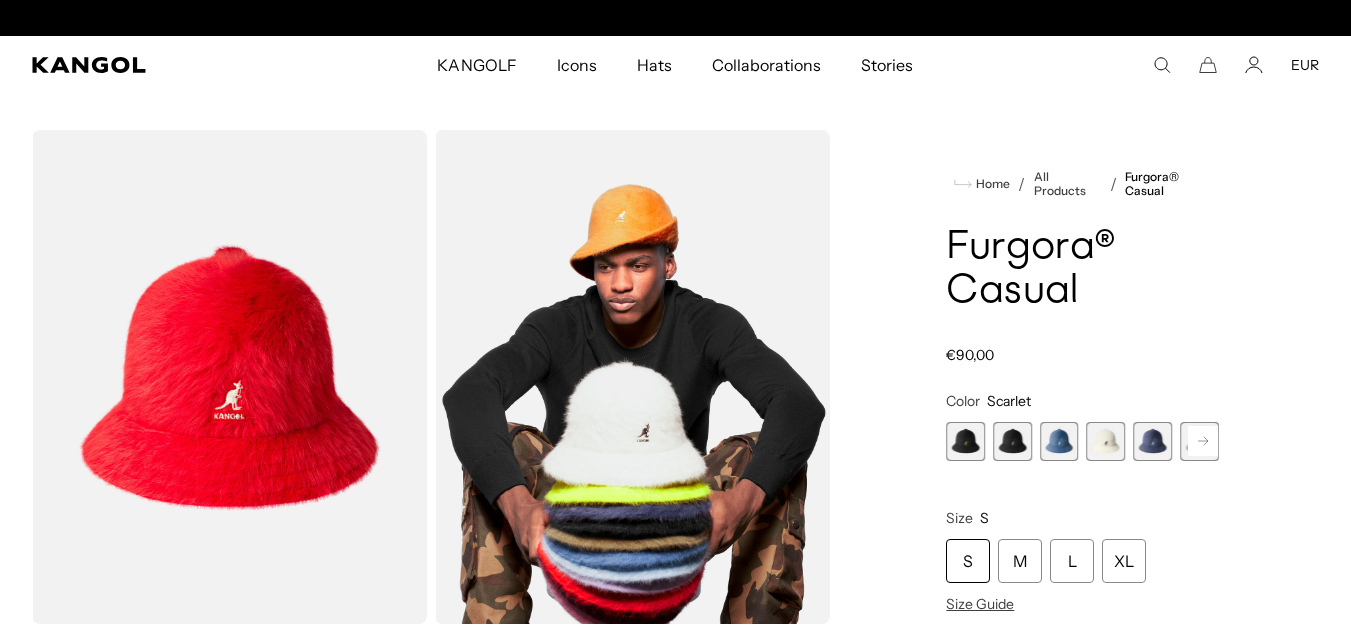 scroll, scrollTop: 0, scrollLeft: 412, axis: horizontal 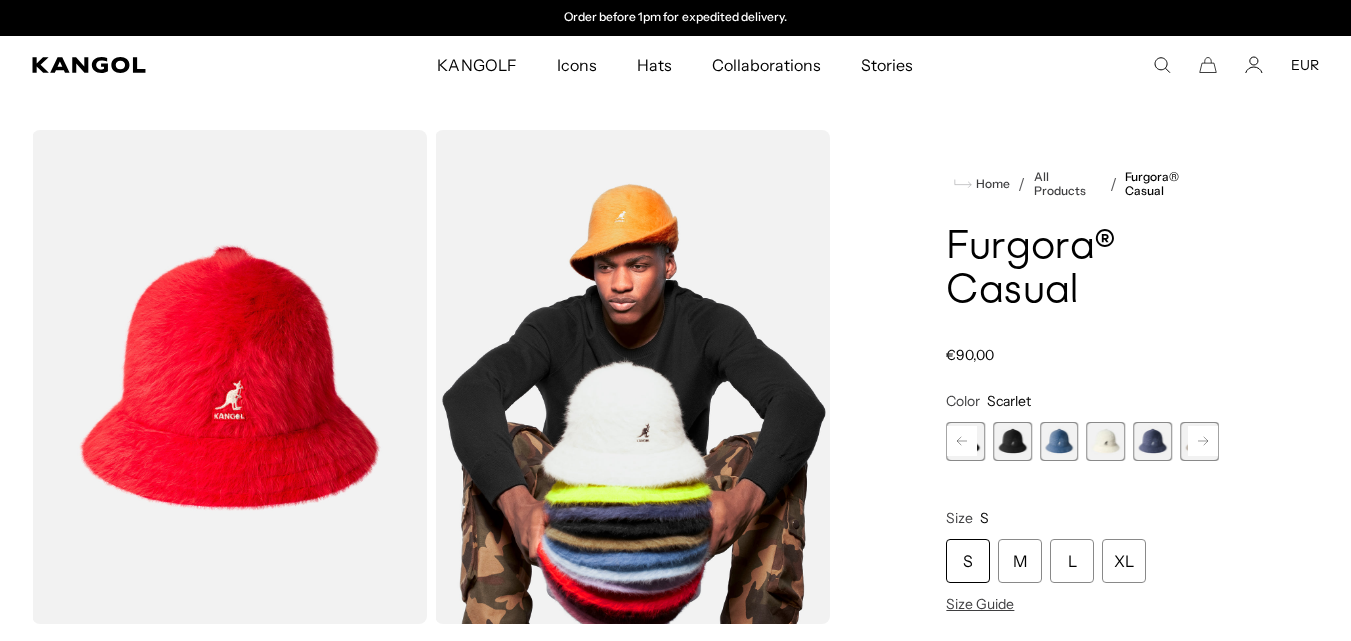 click at bounding box center [1152, 441] 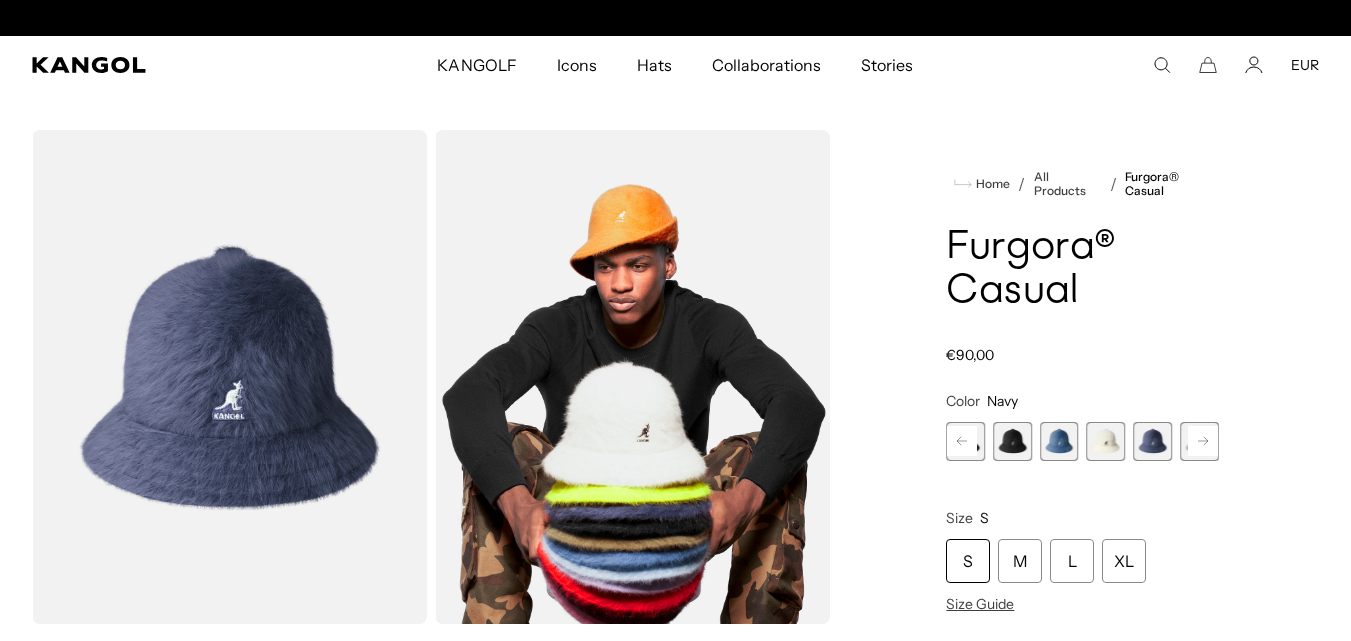 scroll, scrollTop: 0, scrollLeft: 0, axis: both 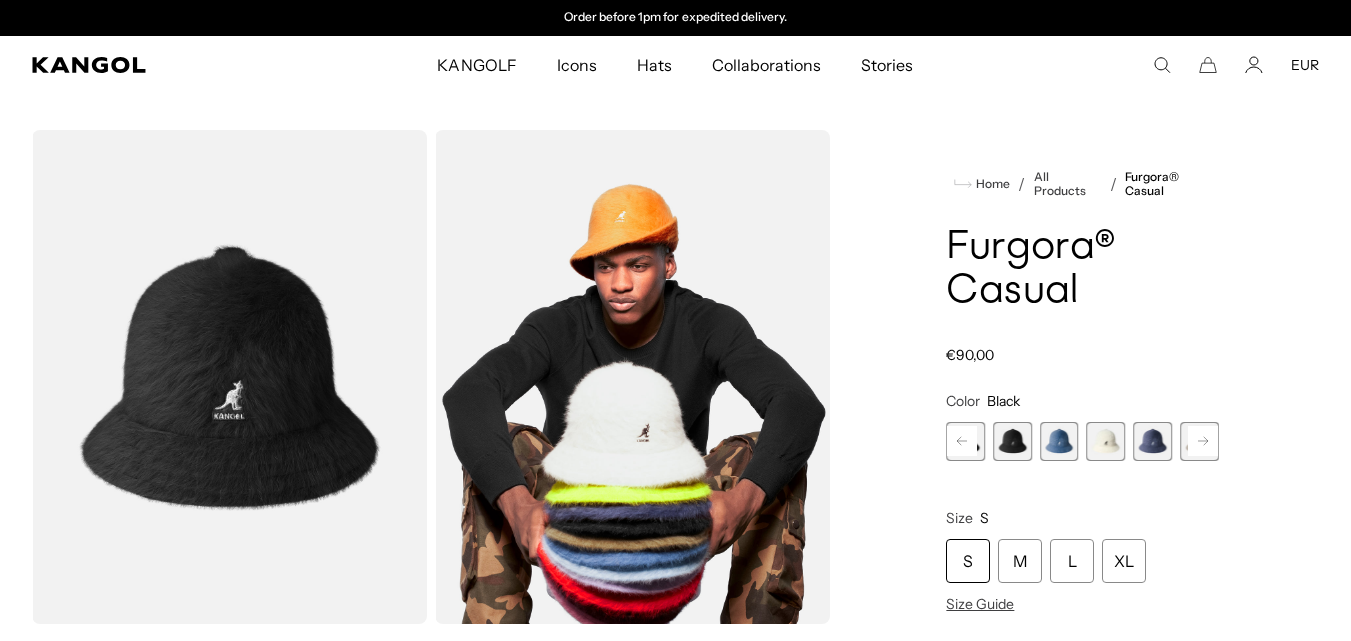 click 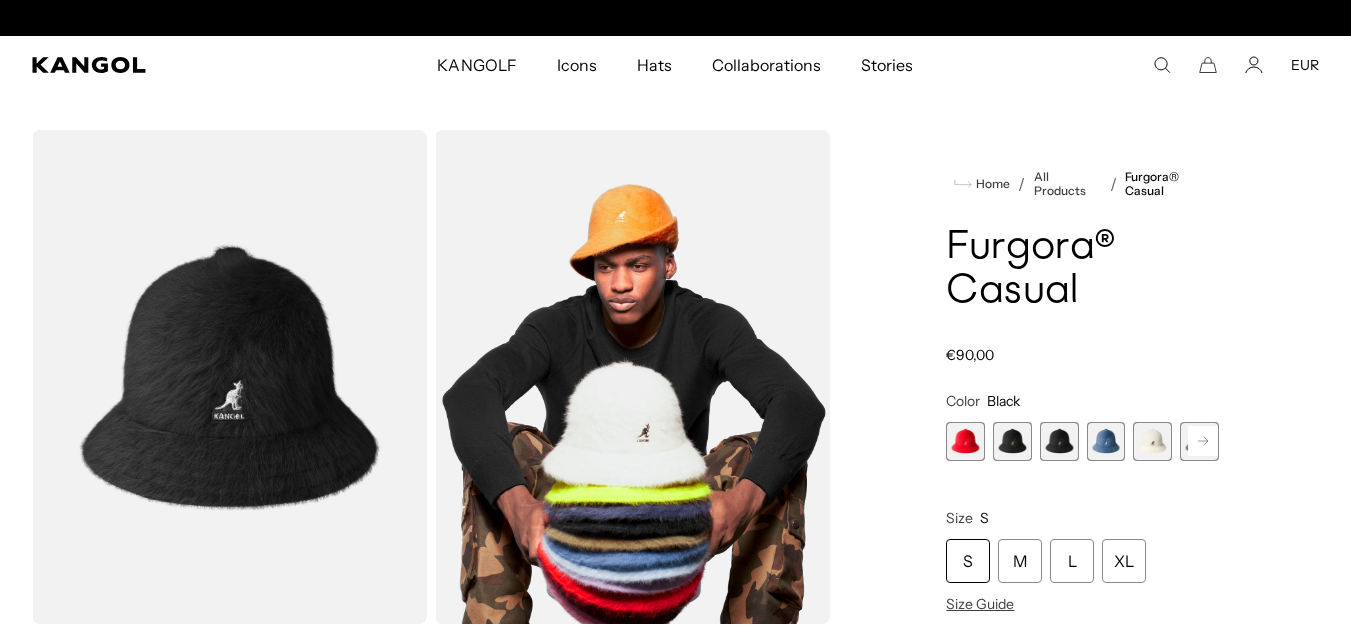 scroll, scrollTop: 0, scrollLeft: 0, axis: both 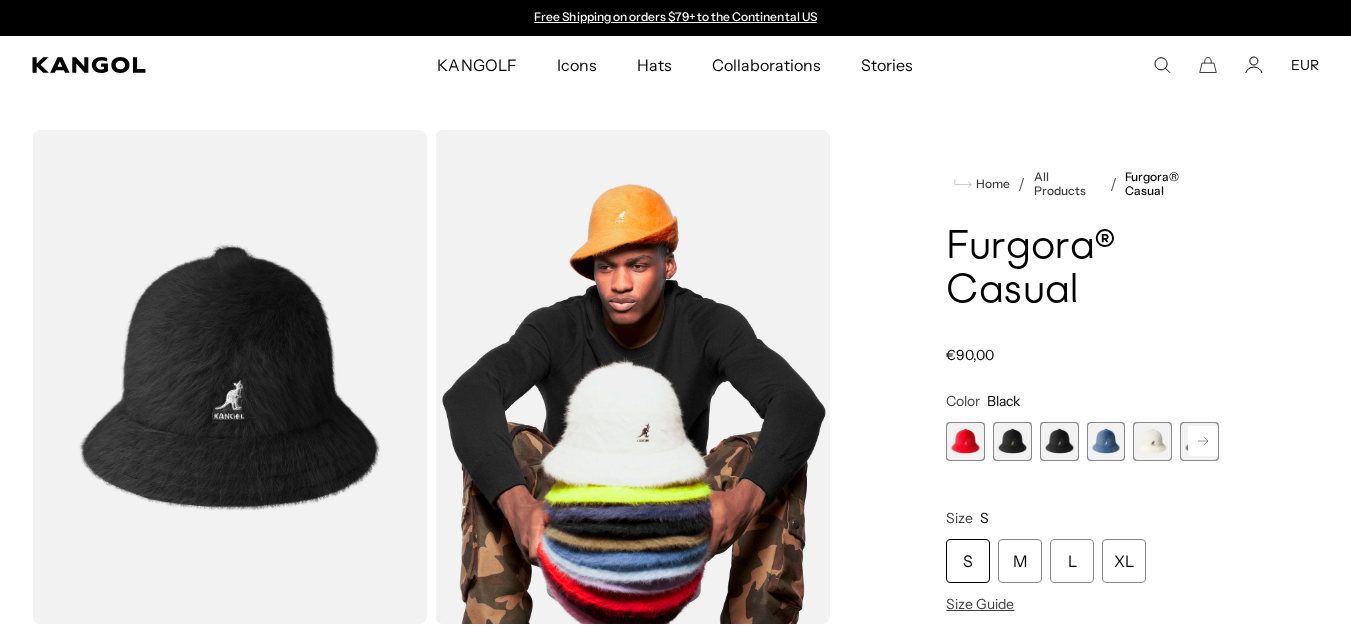 click at bounding box center (1012, 441) 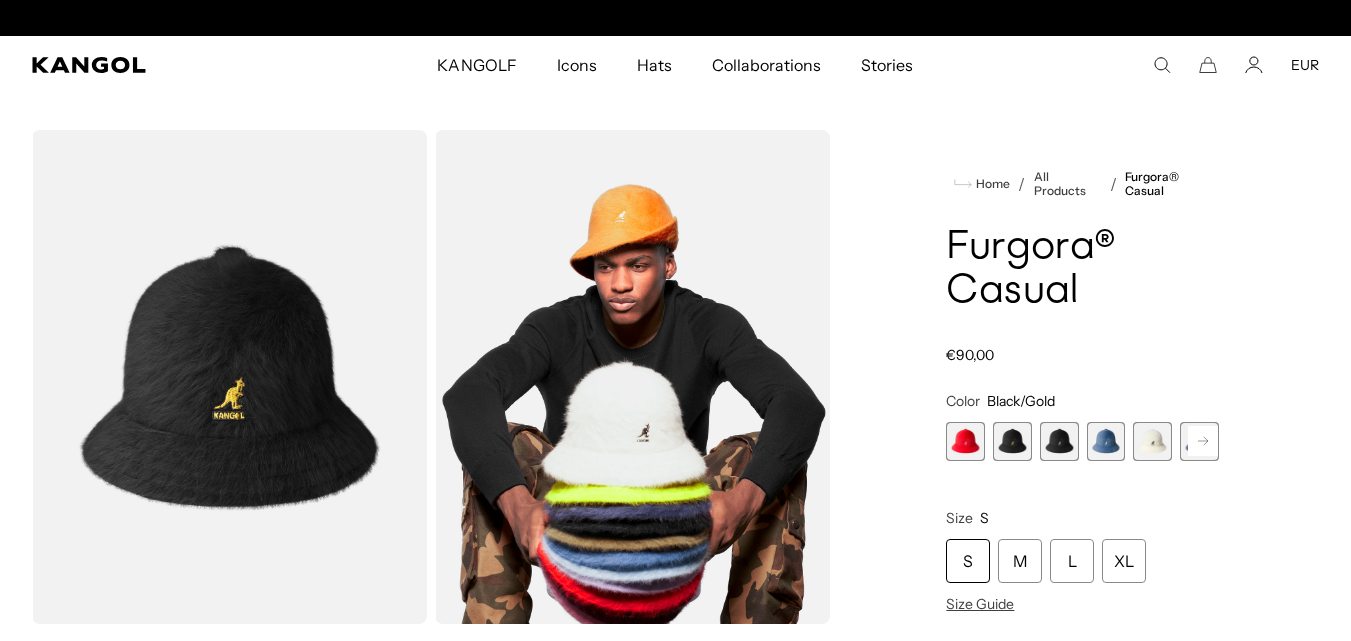 scroll, scrollTop: 0, scrollLeft: 412, axis: horizontal 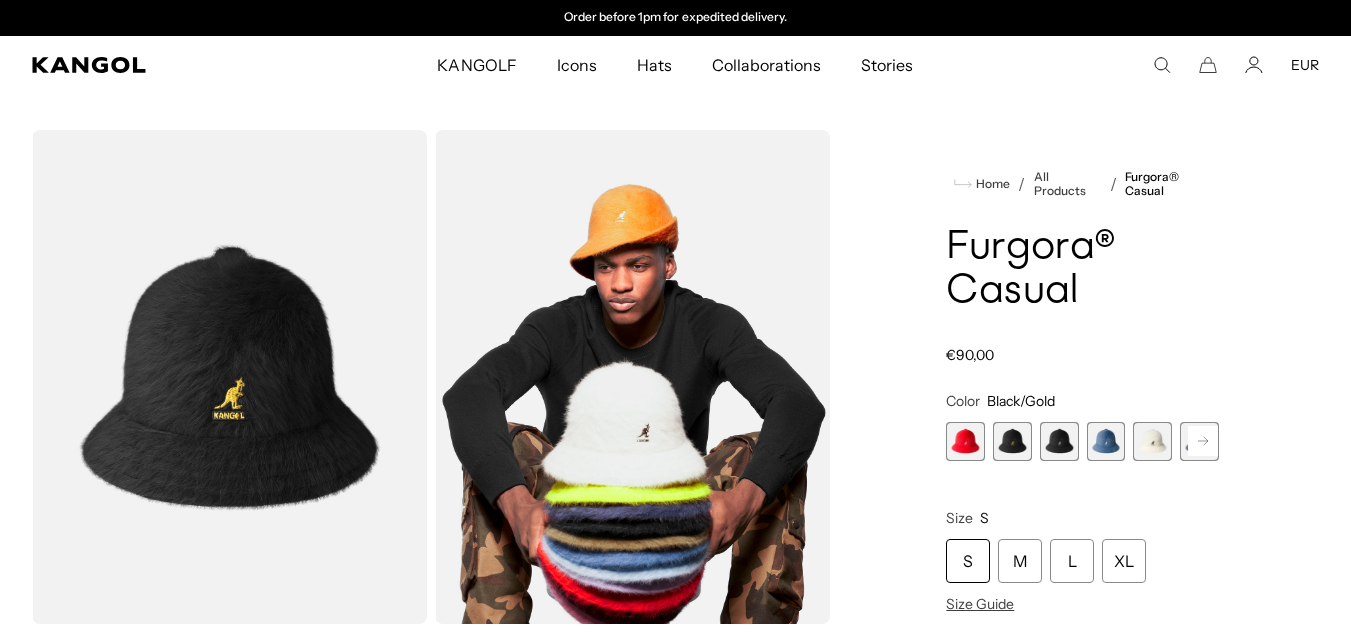 click 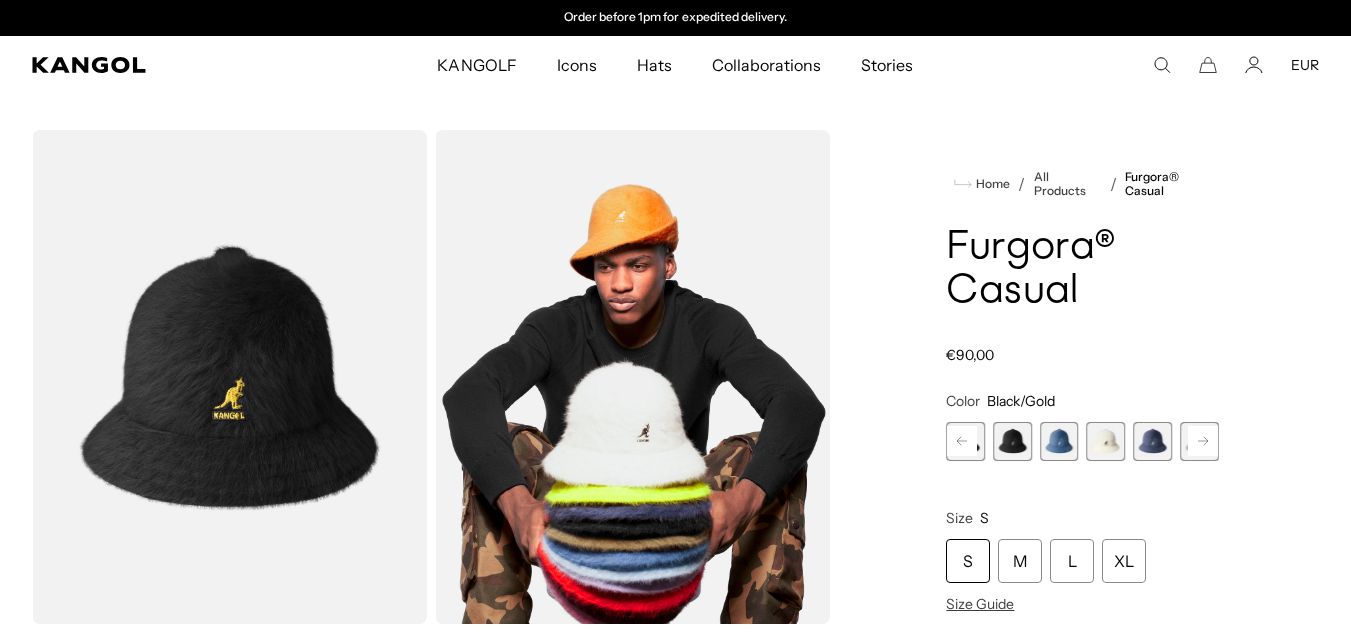 click 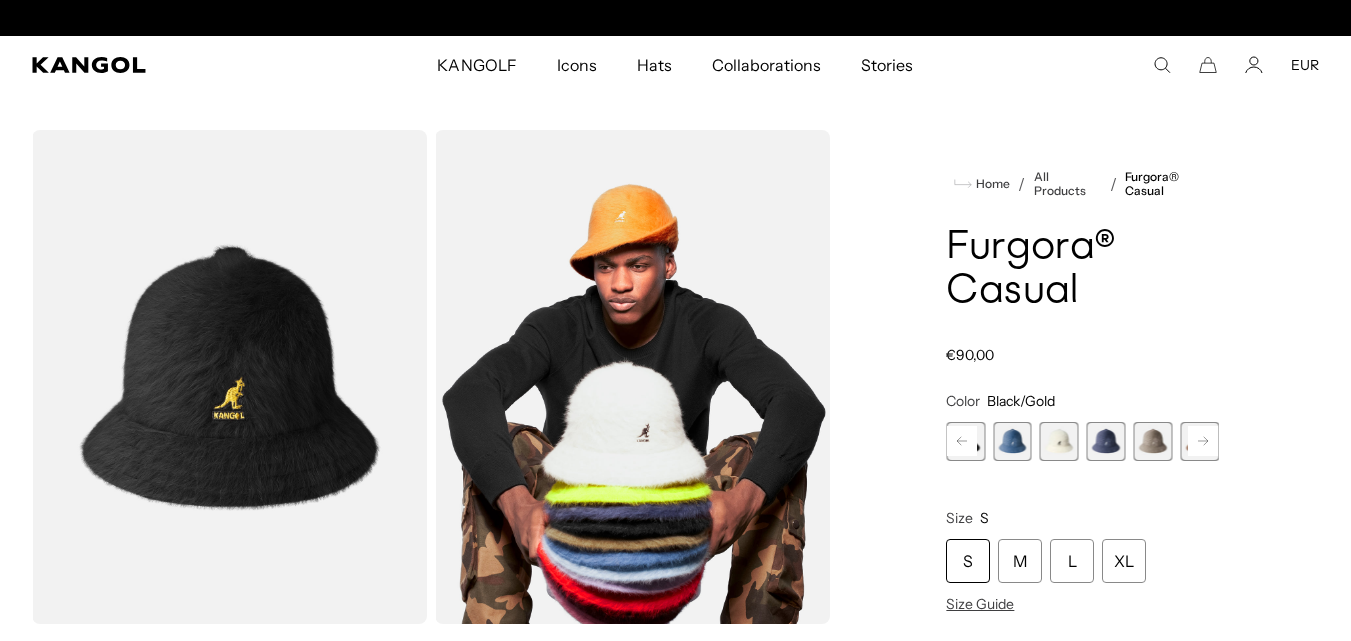 scroll, scrollTop: 0, scrollLeft: 0, axis: both 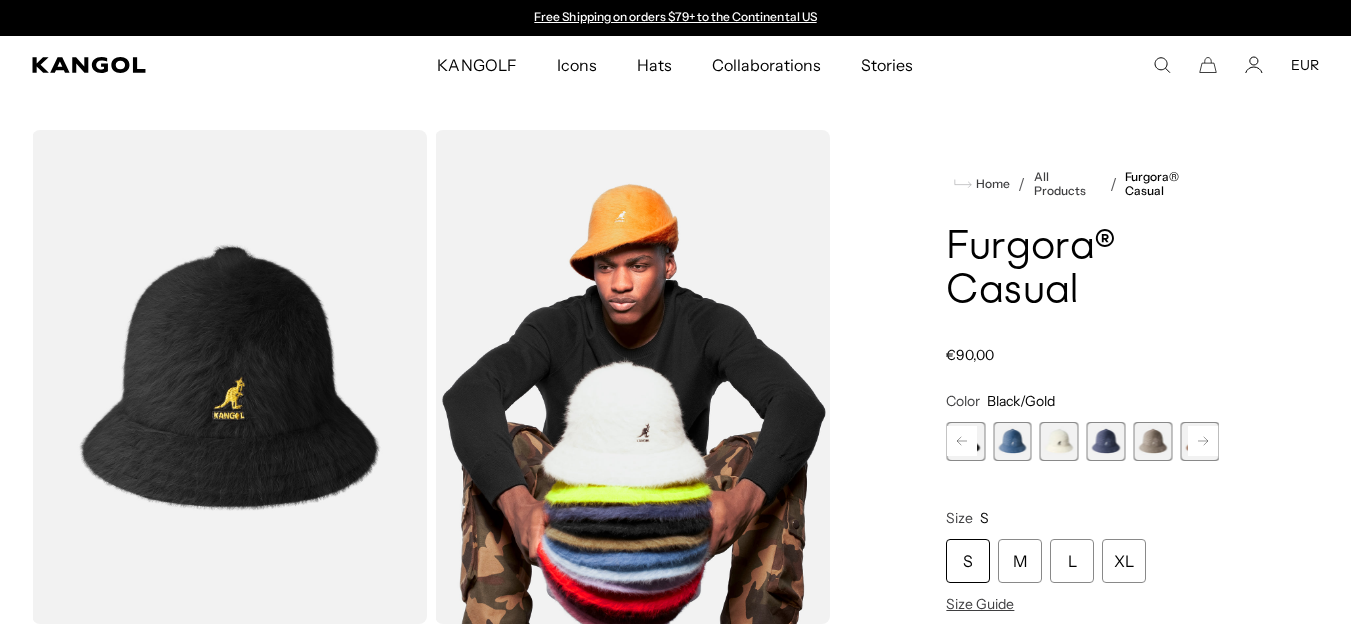 click 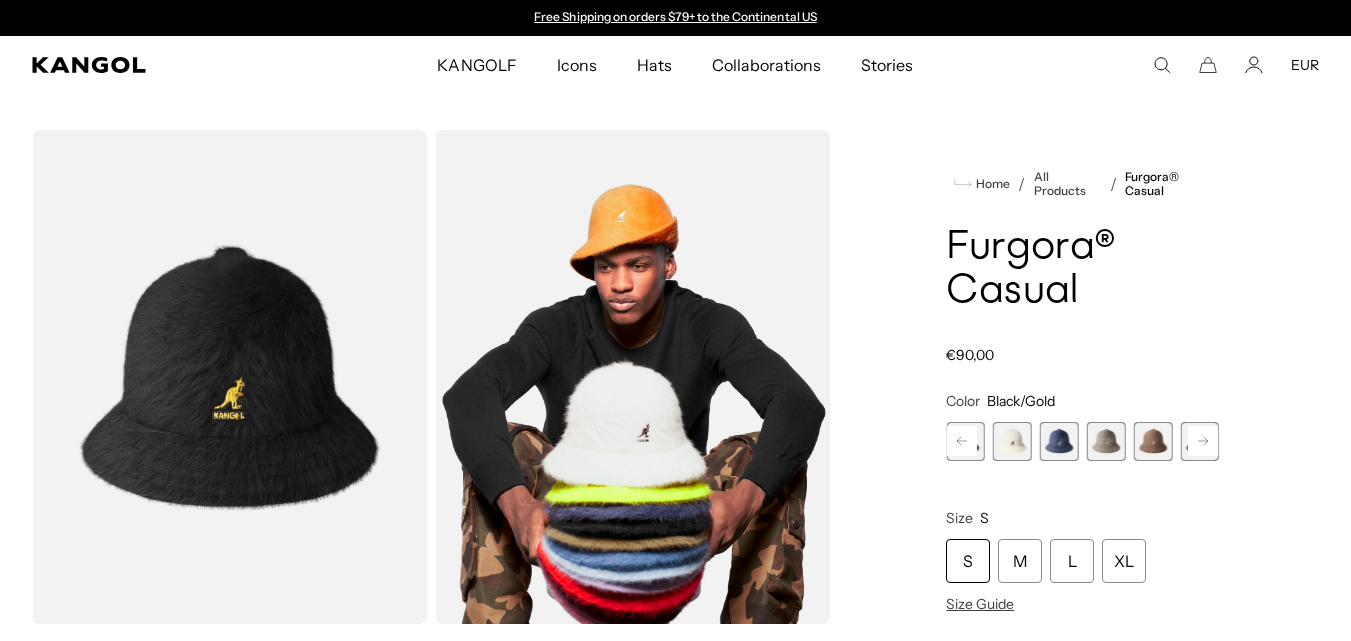 click at bounding box center (1106, 441) 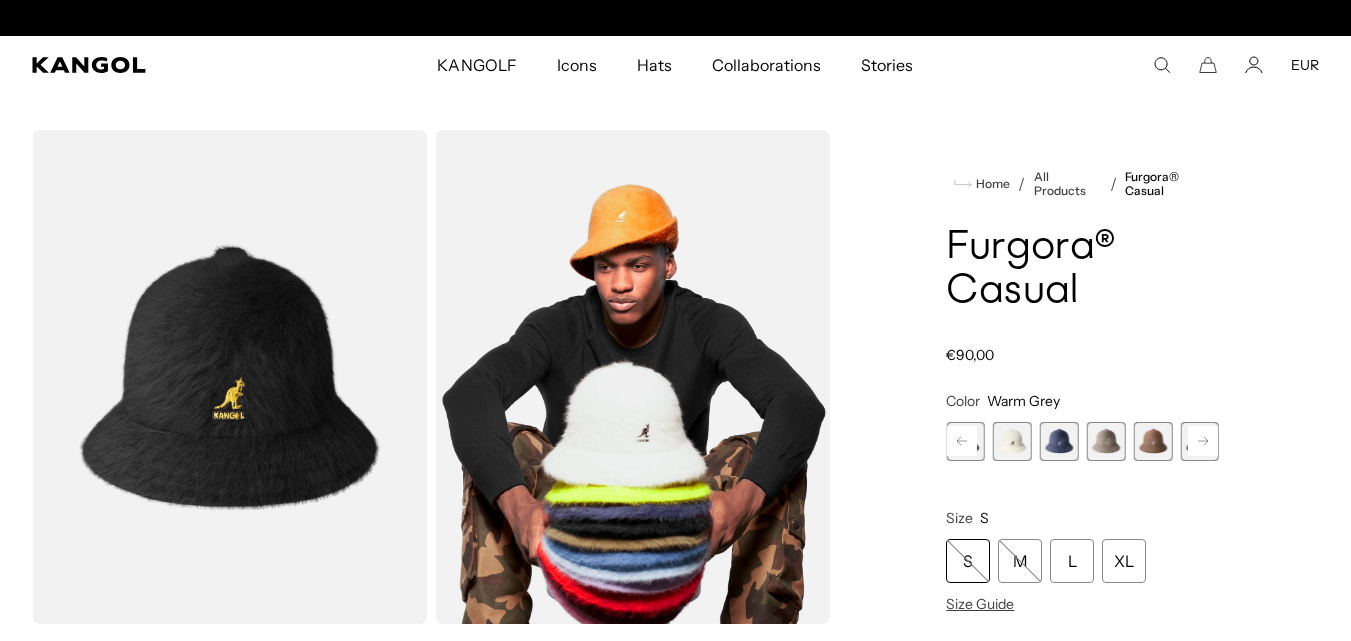 scroll, scrollTop: 0, scrollLeft: 412, axis: horizontal 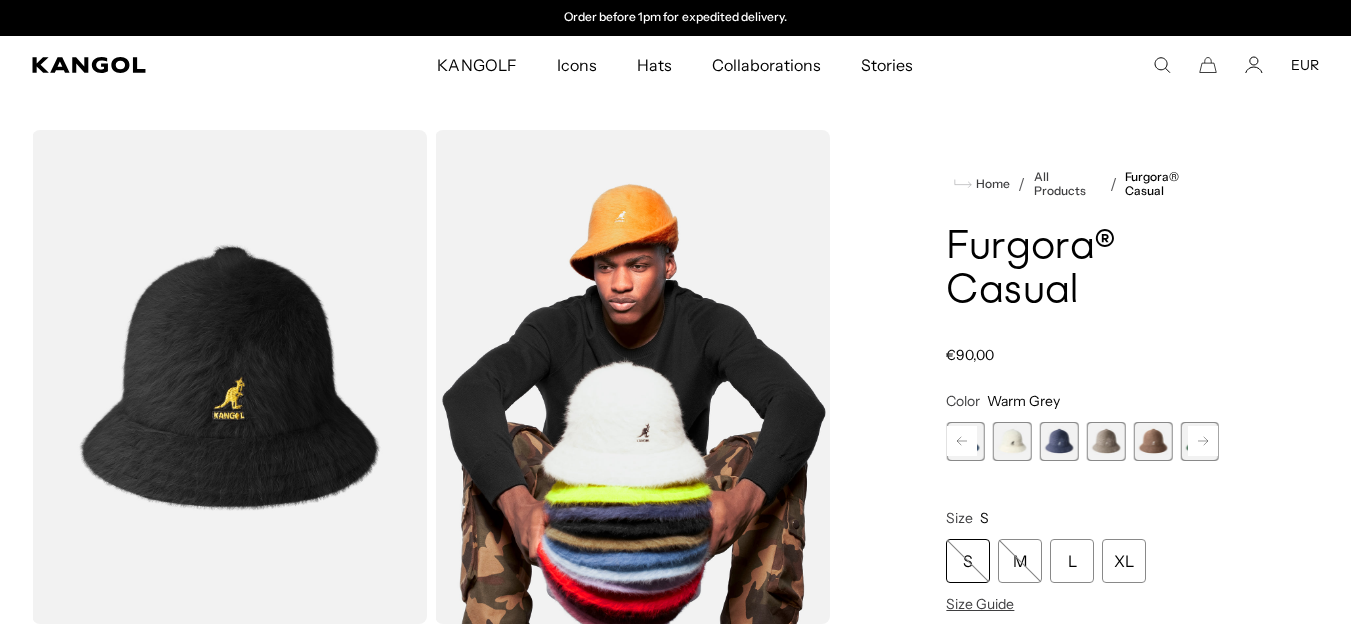 click at bounding box center (1106, 441) 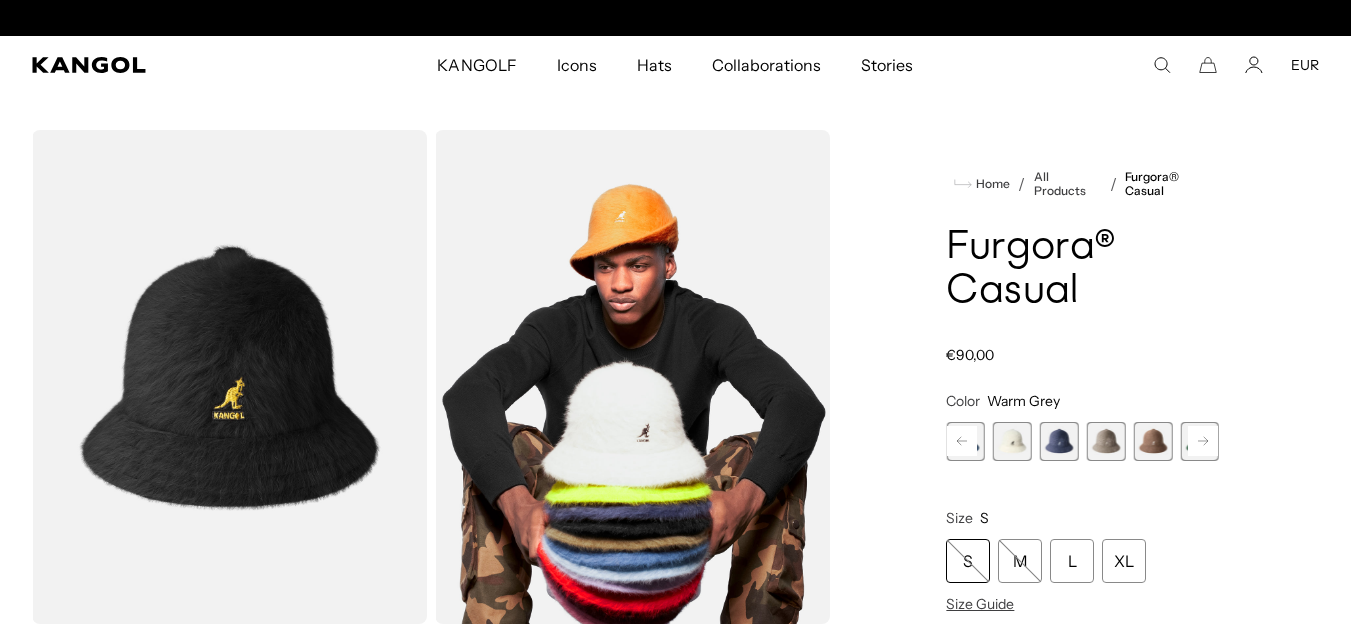 scroll, scrollTop: 0, scrollLeft: 0, axis: both 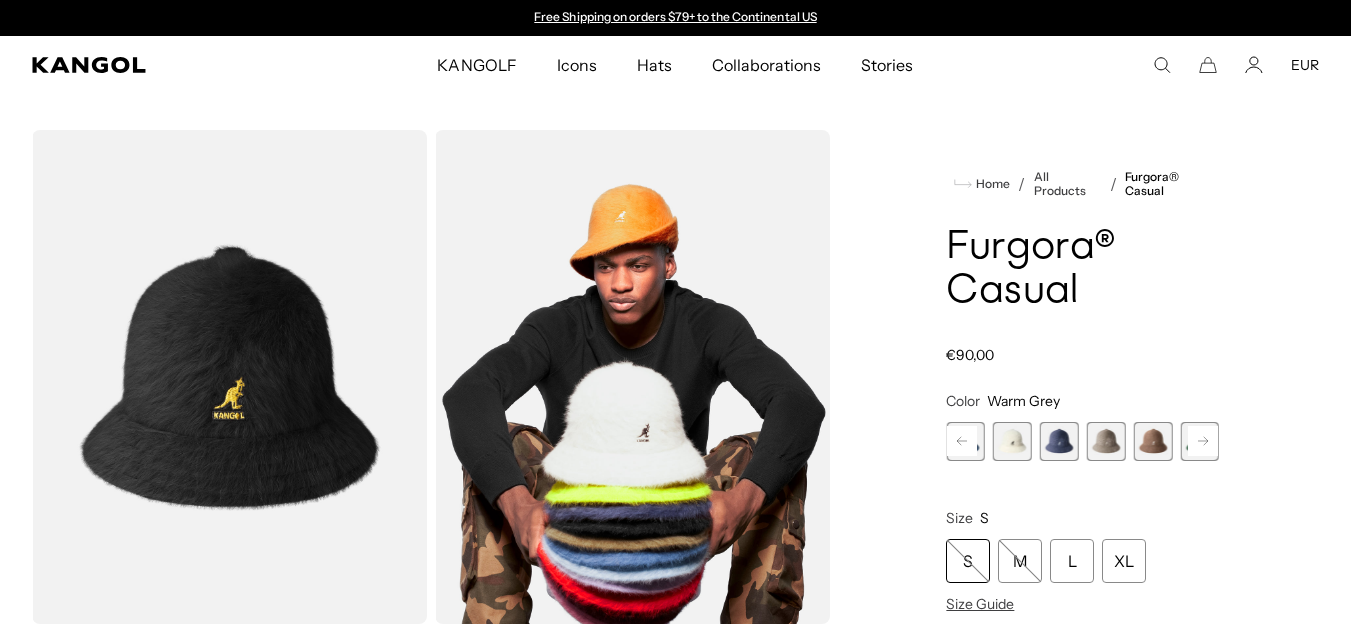 click at bounding box center [1152, 441] 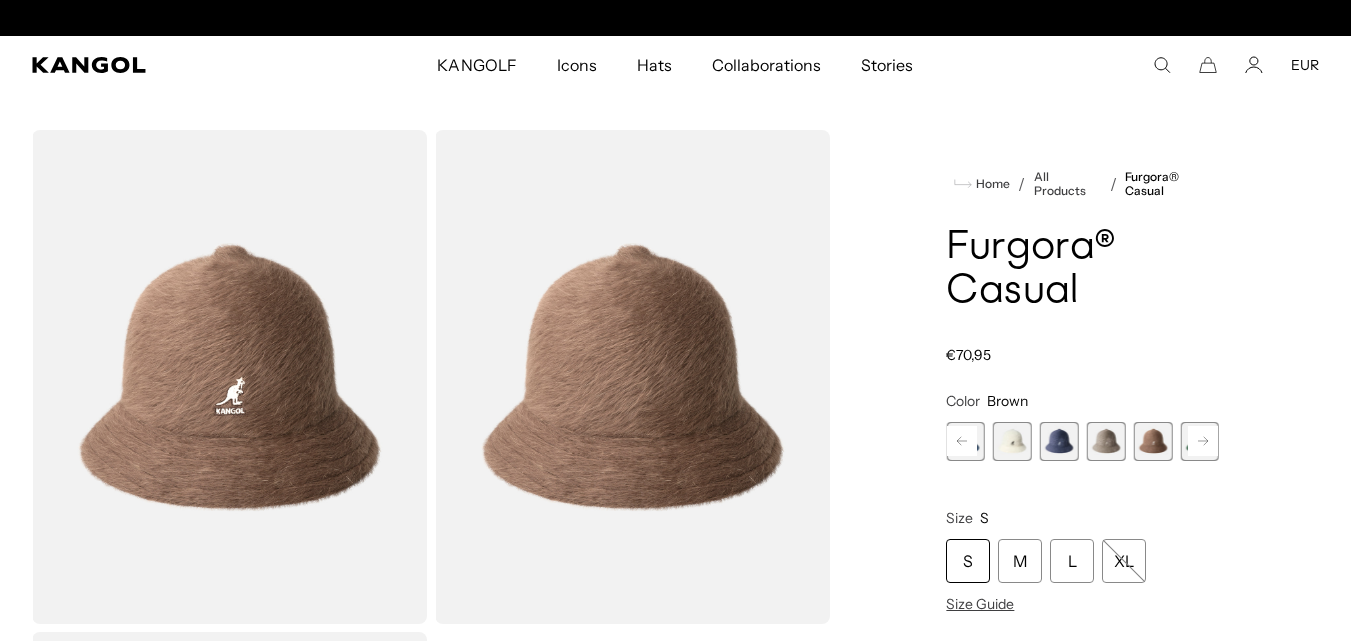 click 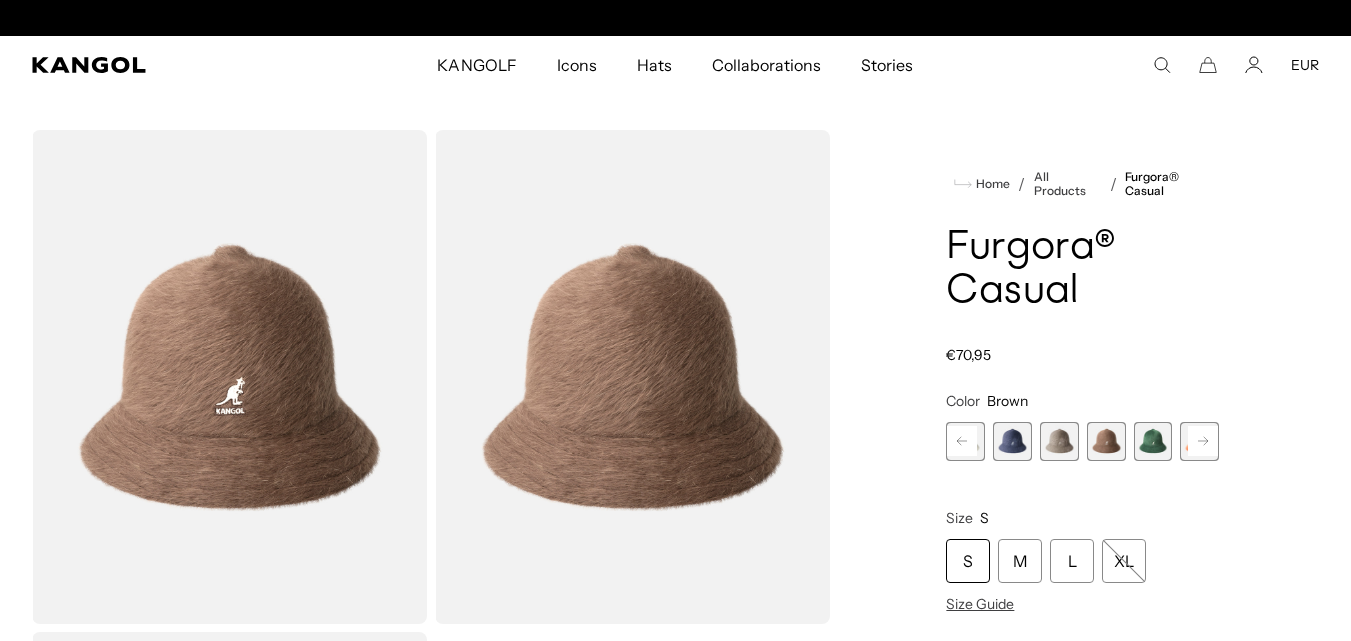 scroll, scrollTop: 0, scrollLeft: 412, axis: horizontal 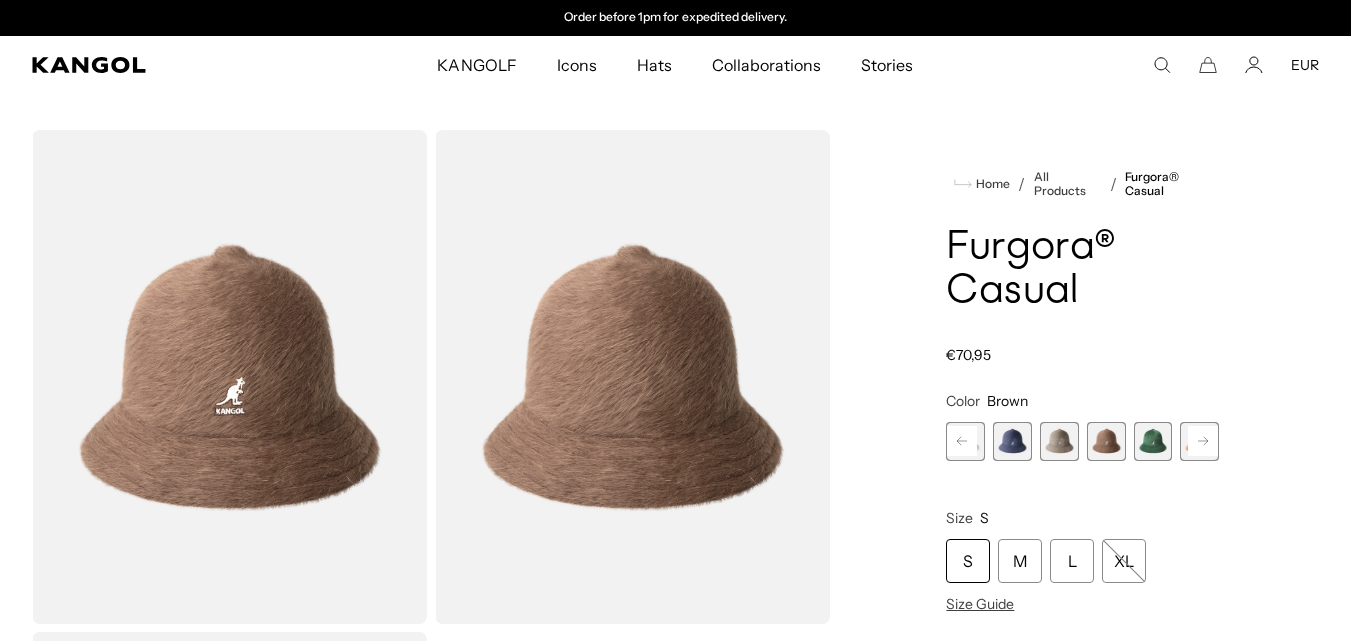 click at bounding box center [1152, 441] 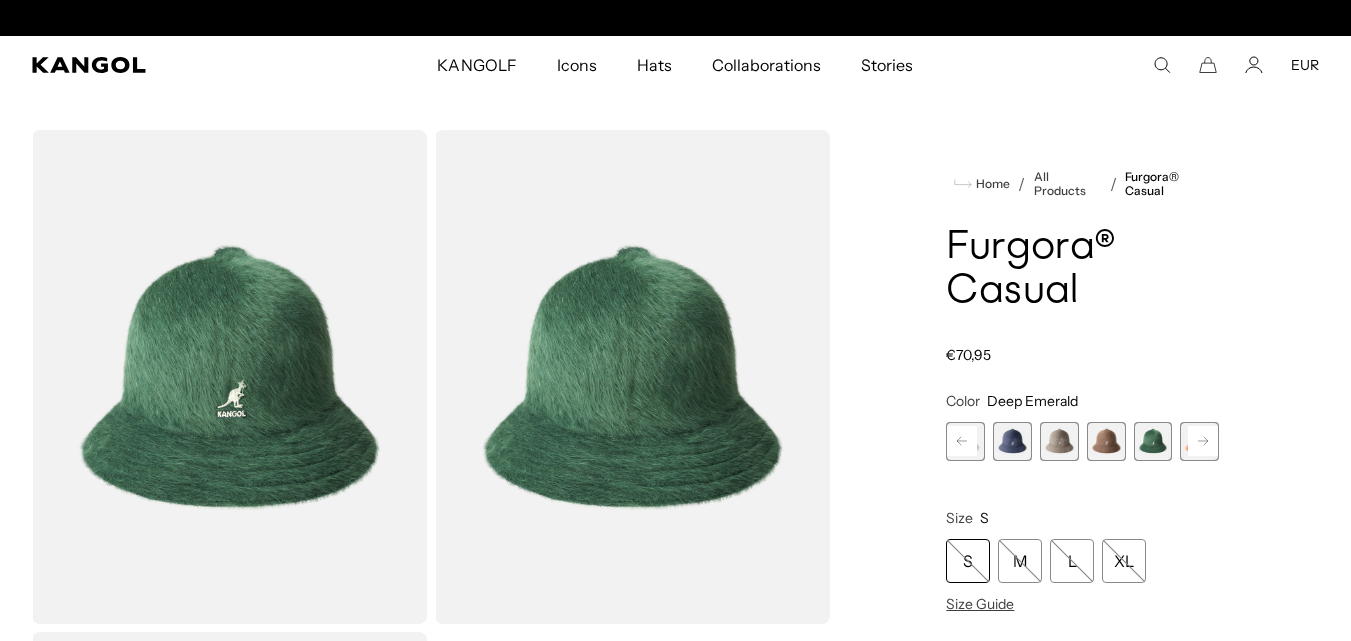 scroll, scrollTop: 0, scrollLeft: 0, axis: both 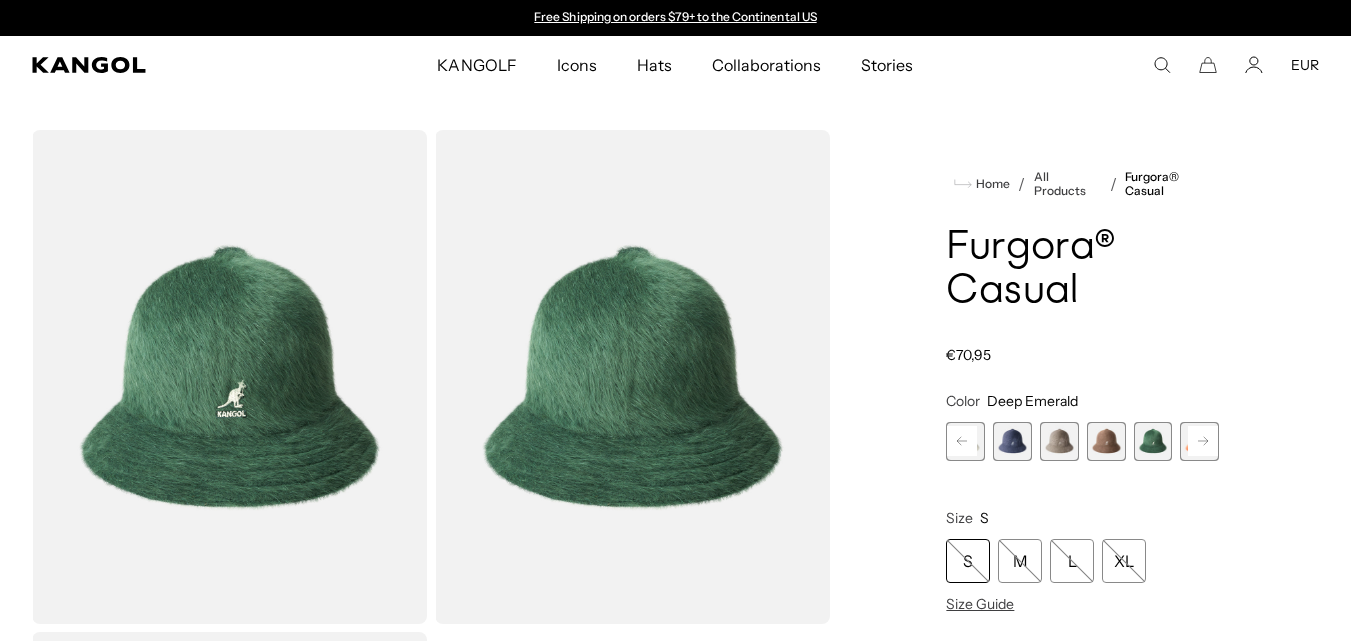 click 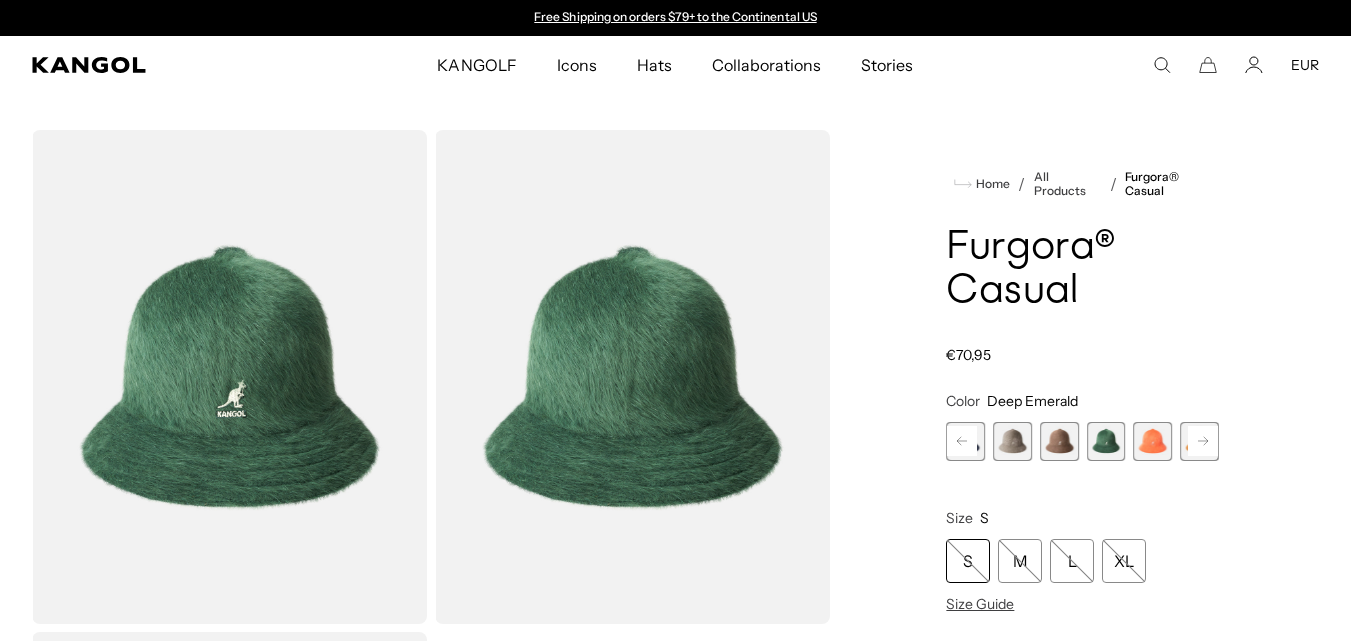 click at bounding box center (1152, 441) 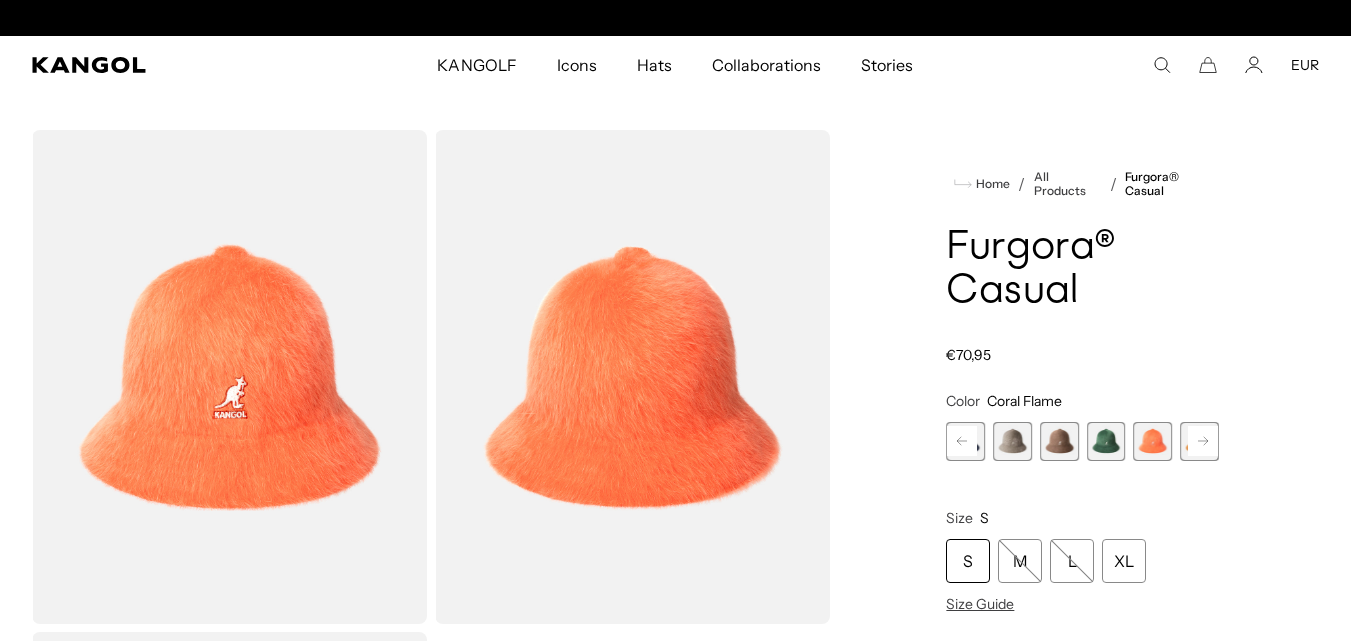 scroll, scrollTop: 0, scrollLeft: 412, axis: horizontal 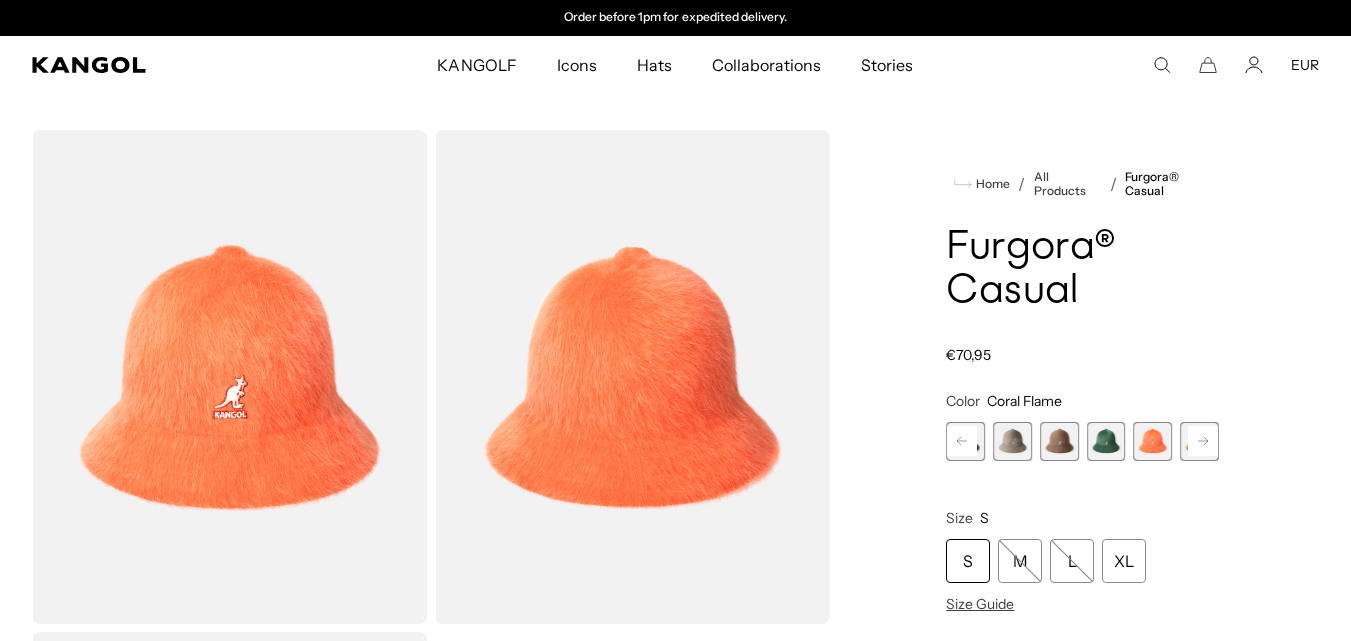 click 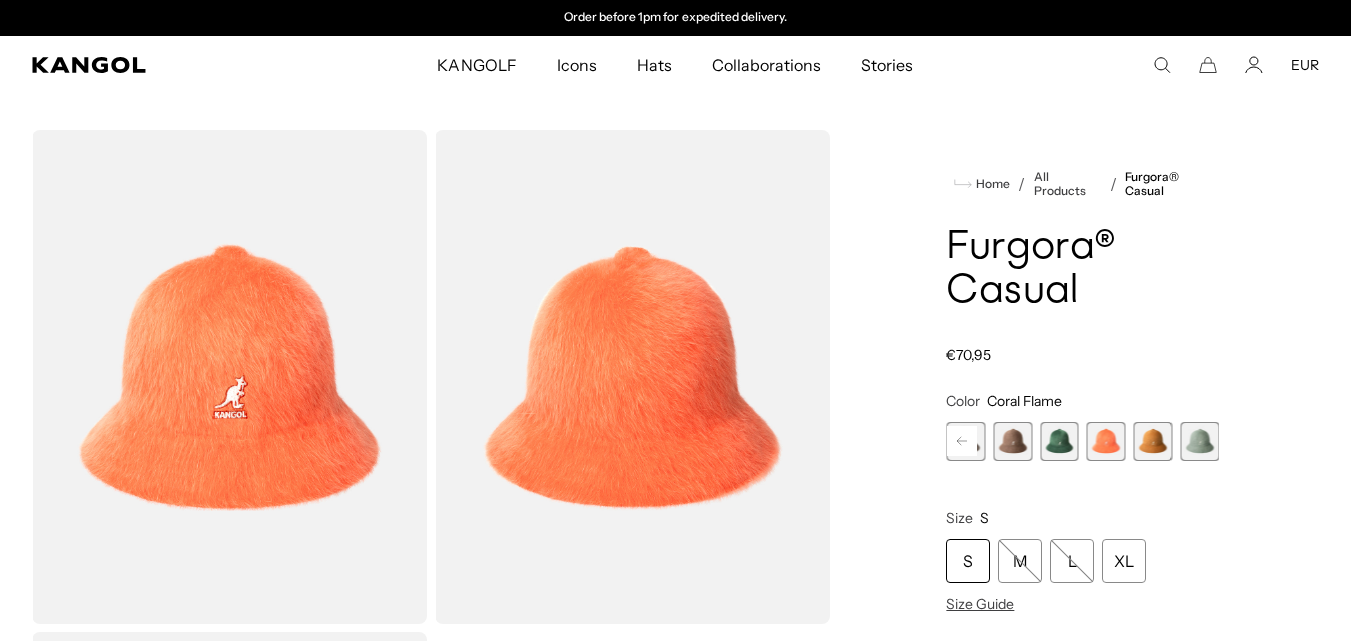 click at bounding box center (1199, 441) 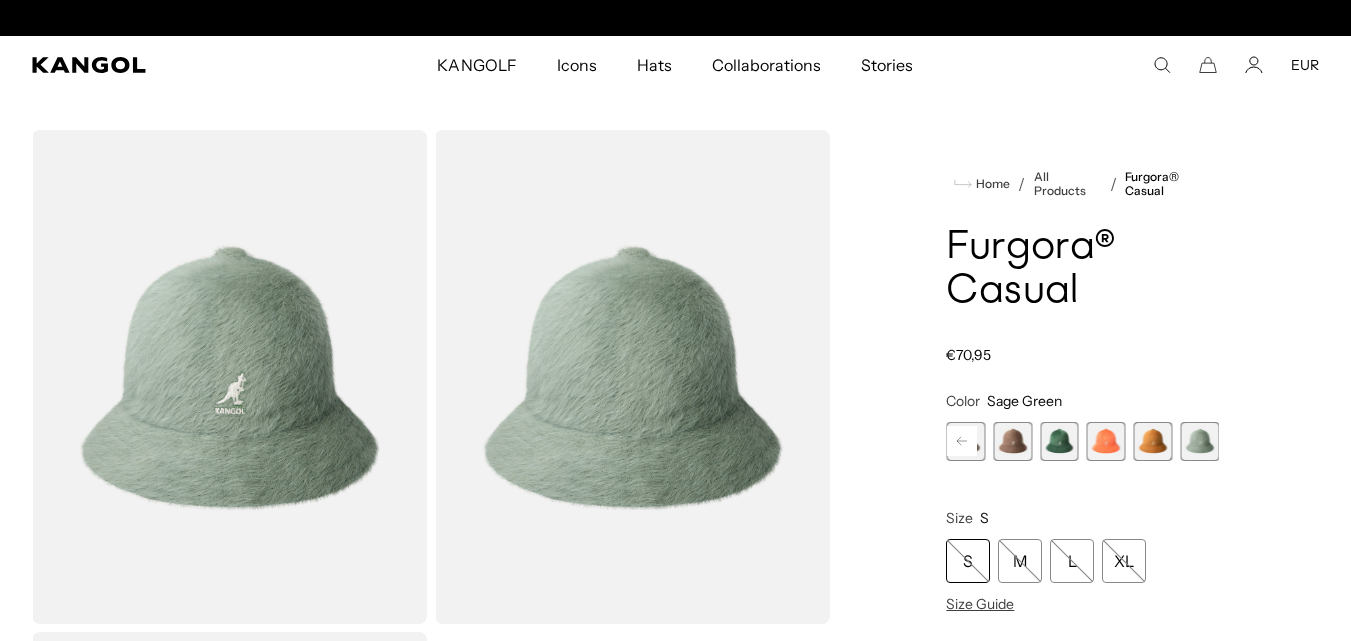 scroll, scrollTop: 0, scrollLeft: 0, axis: both 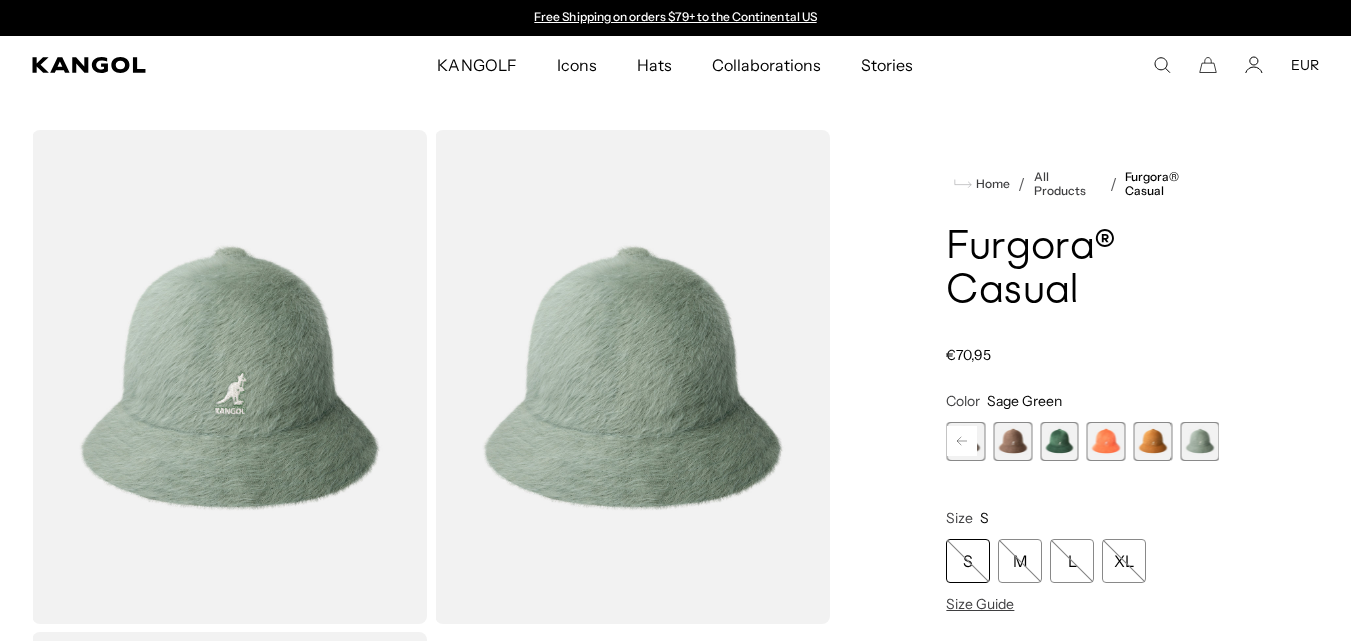 click at bounding box center [1152, 441] 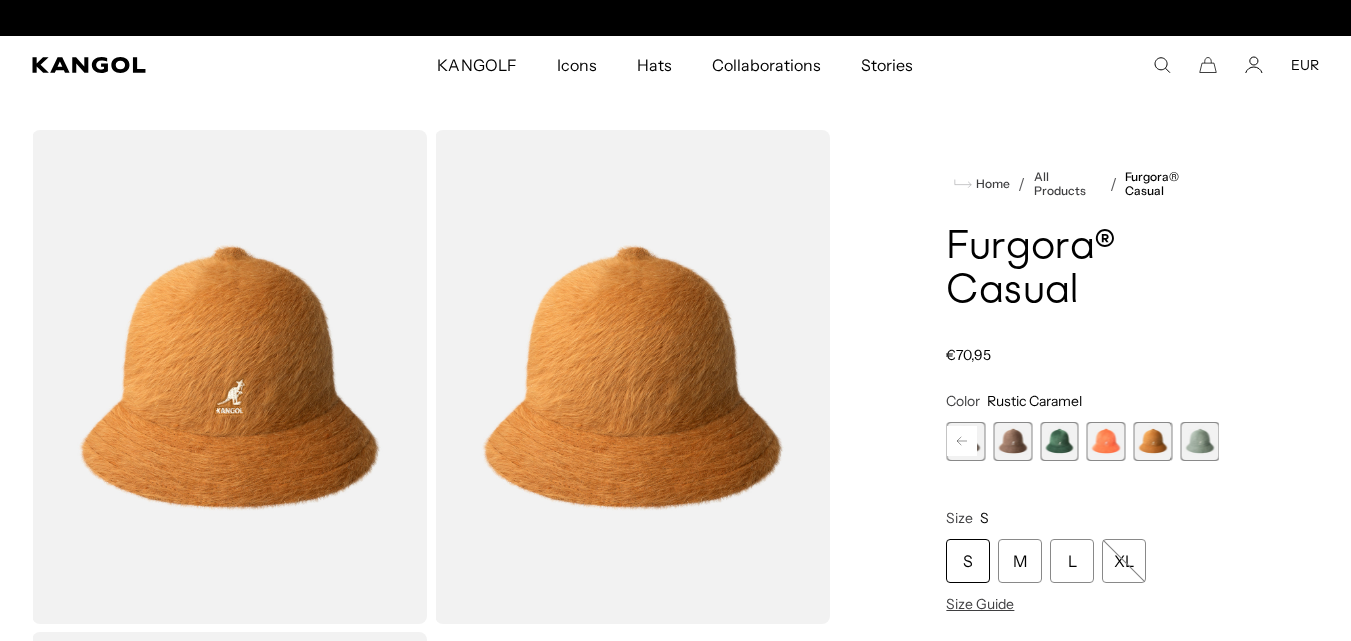scroll, scrollTop: 0, scrollLeft: 412, axis: horizontal 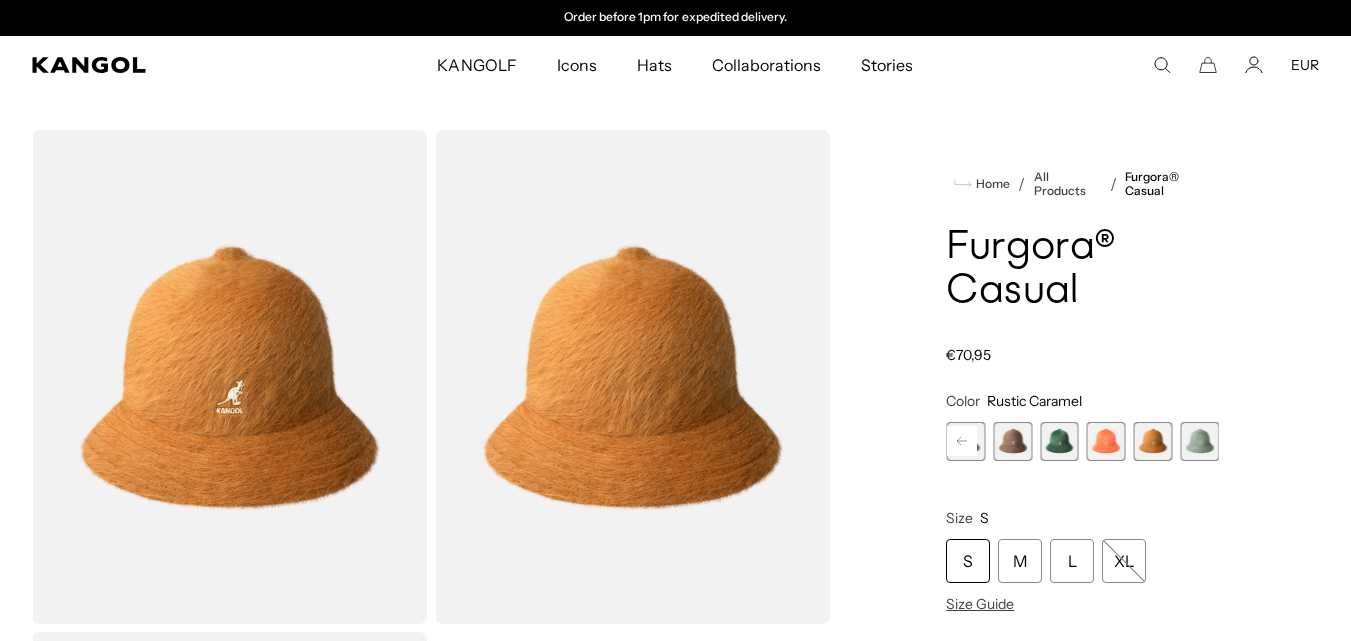 click at bounding box center [1106, 441] 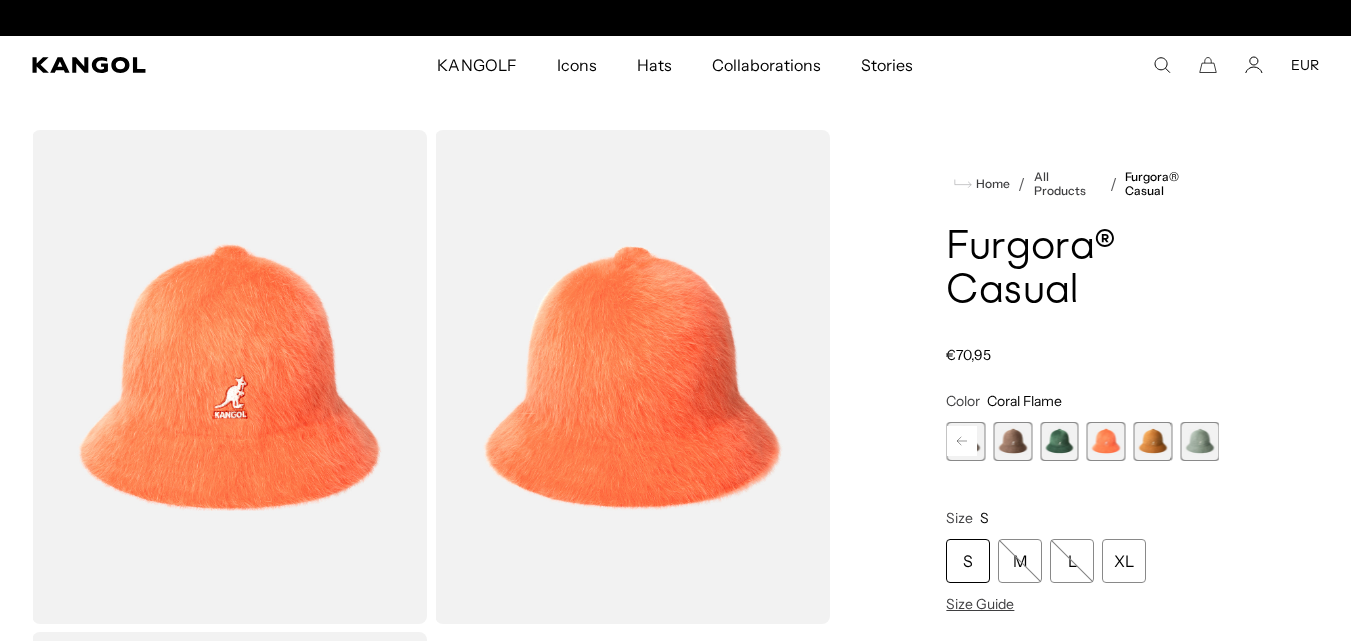 scroll, scrollTop: 0, scrollLeft: 0, axis: both 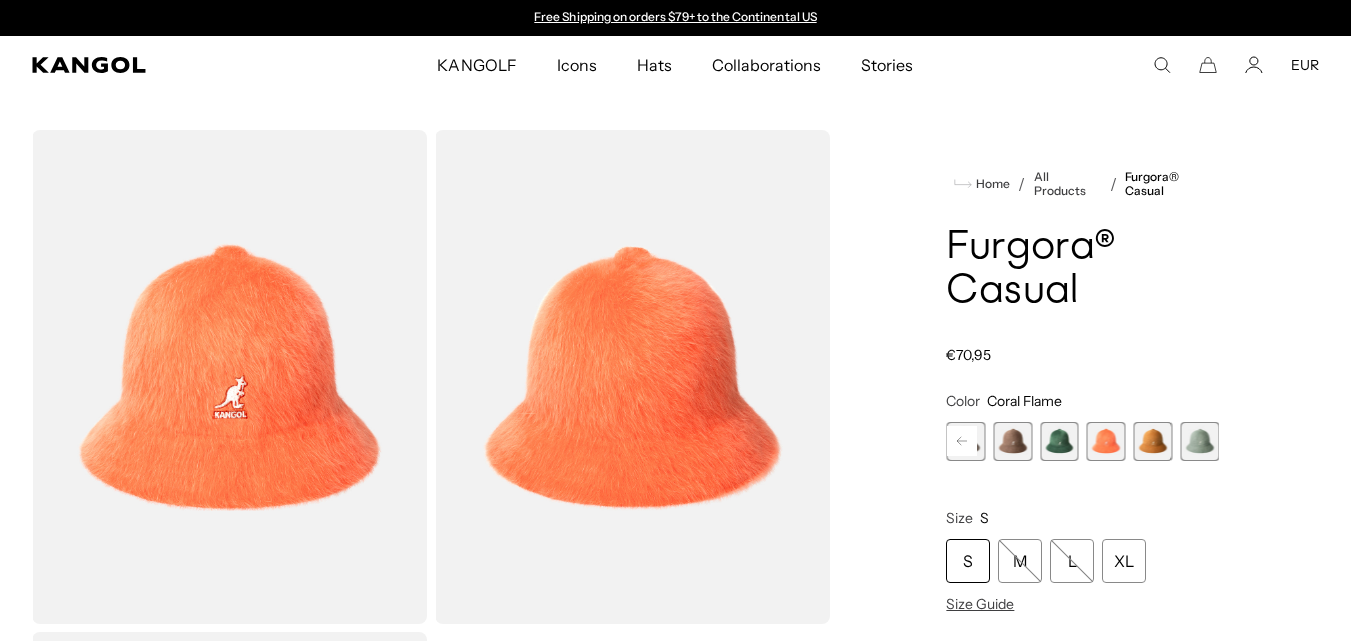 click at bounding box center [1059, 441] 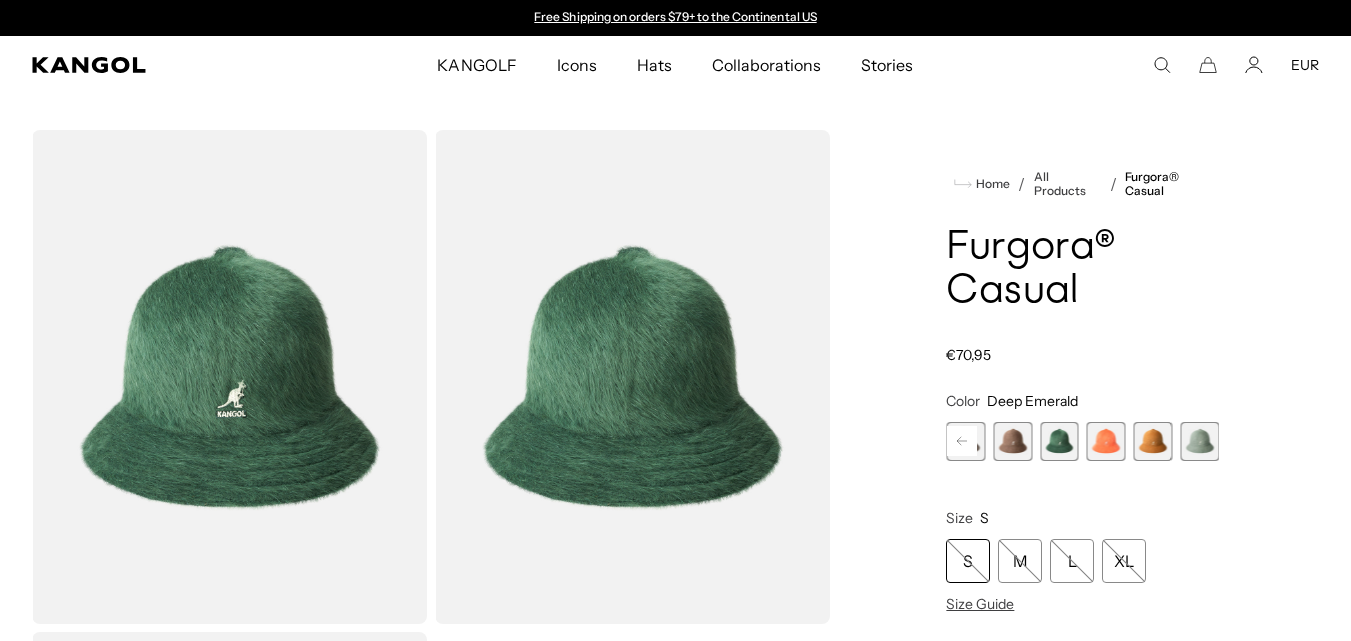 click at bounding box center [1012, 441] 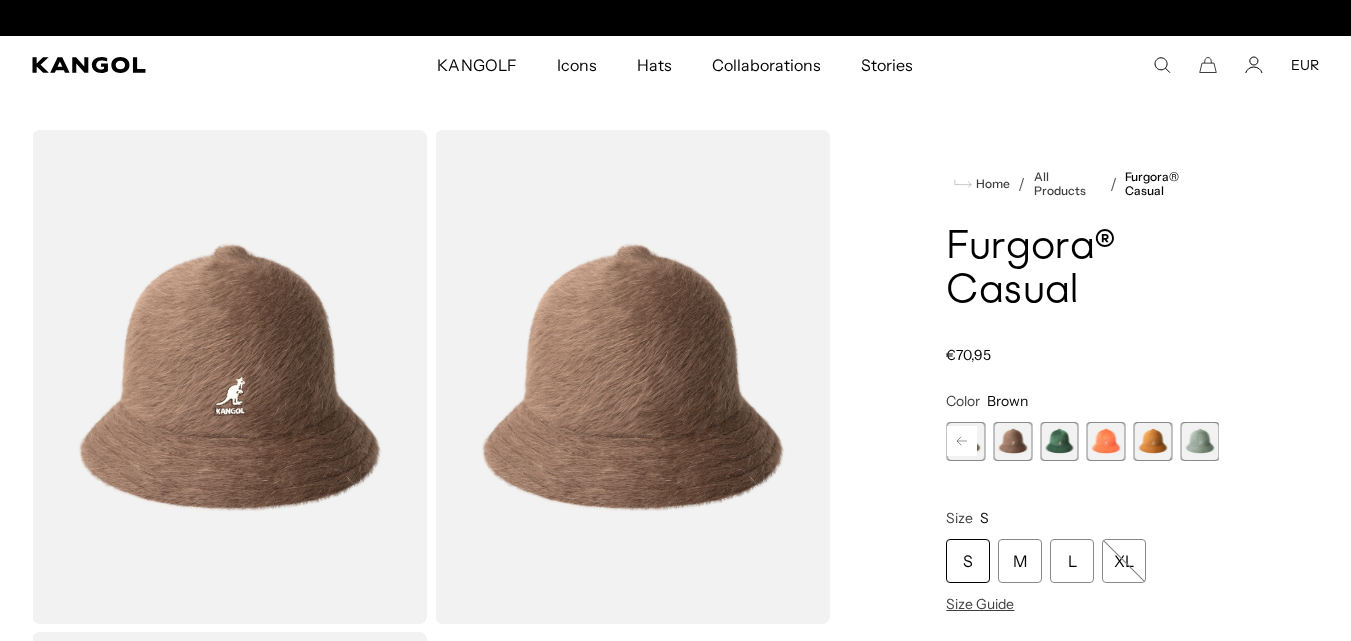 scroll, scrollTop: 0, scrollLeft: 412, axis: horizontal 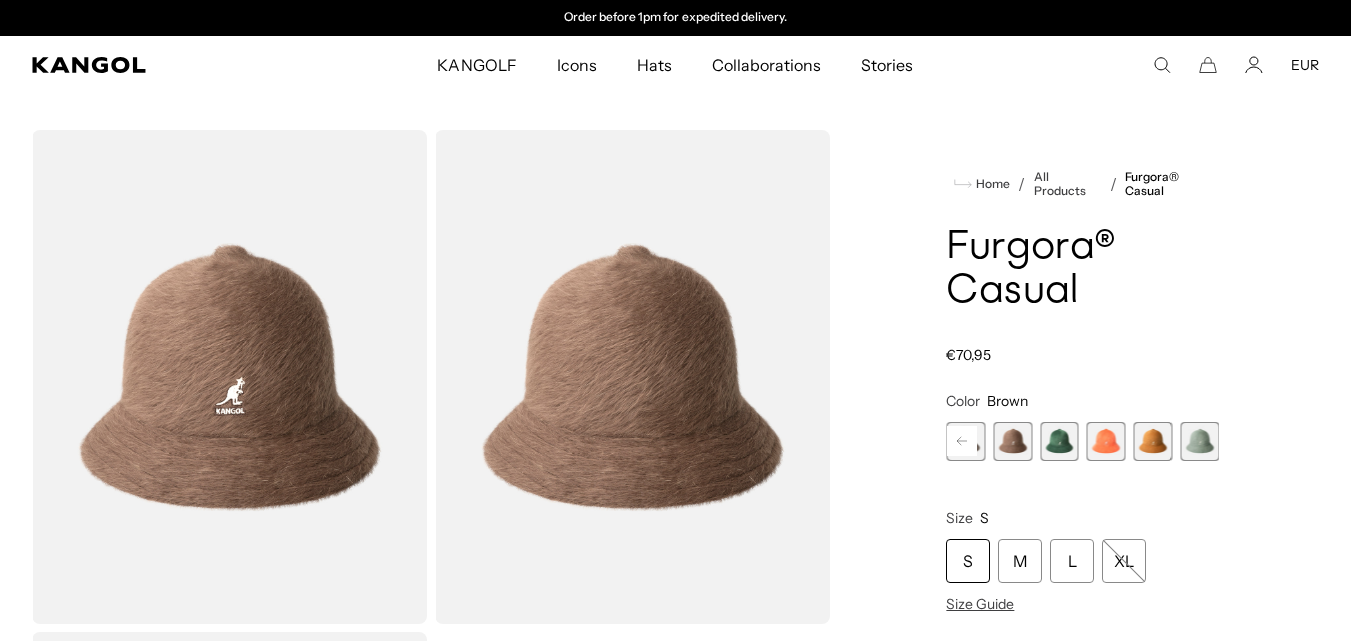 click 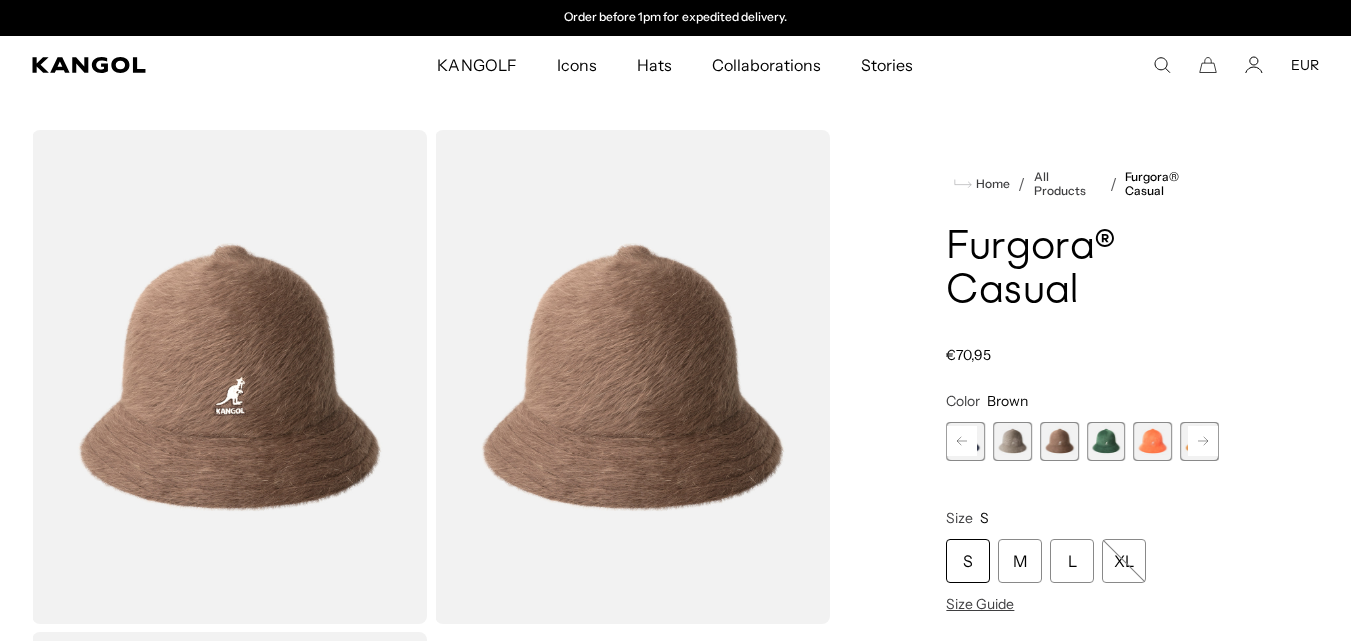 click at bounding box center [1012, 441] 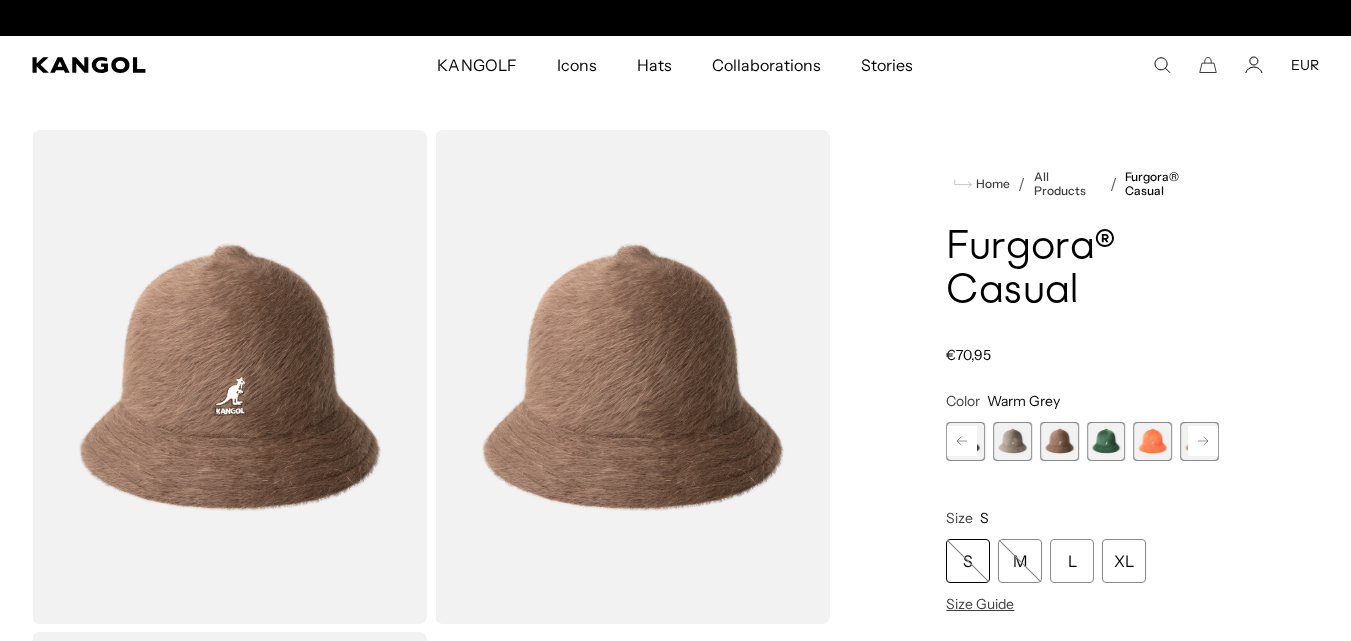 scroll, scrollTop: 0, scrollLeft: 0, axis: both 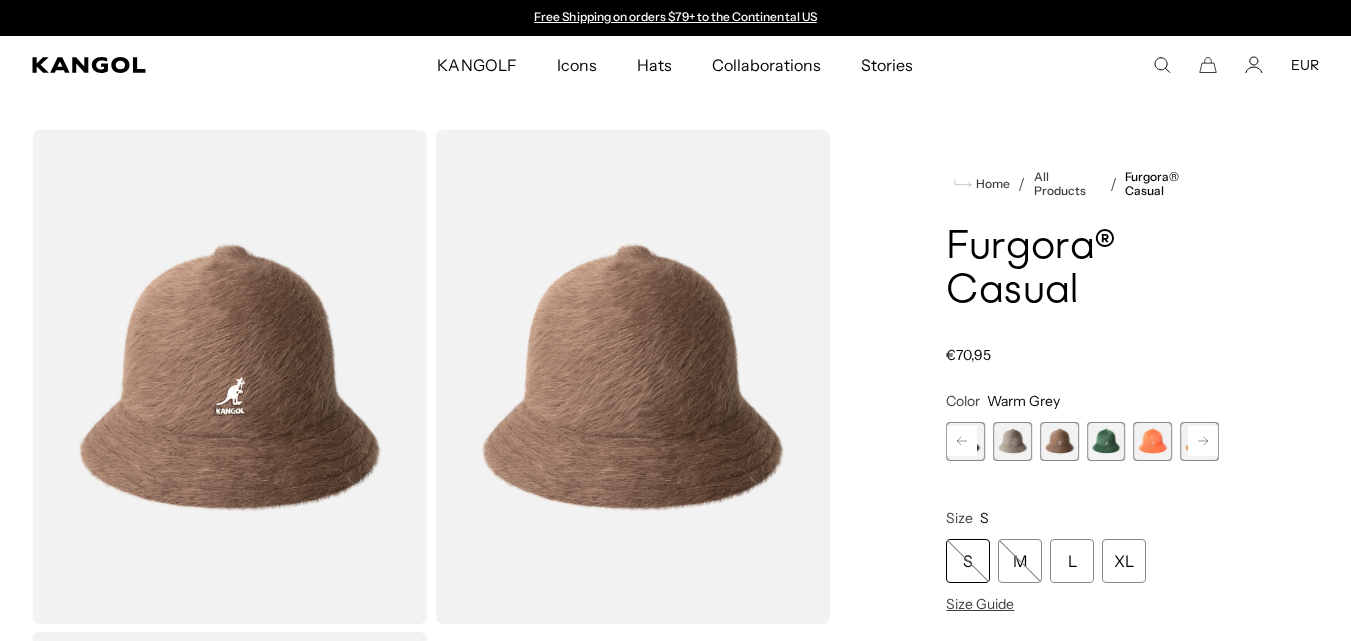 click 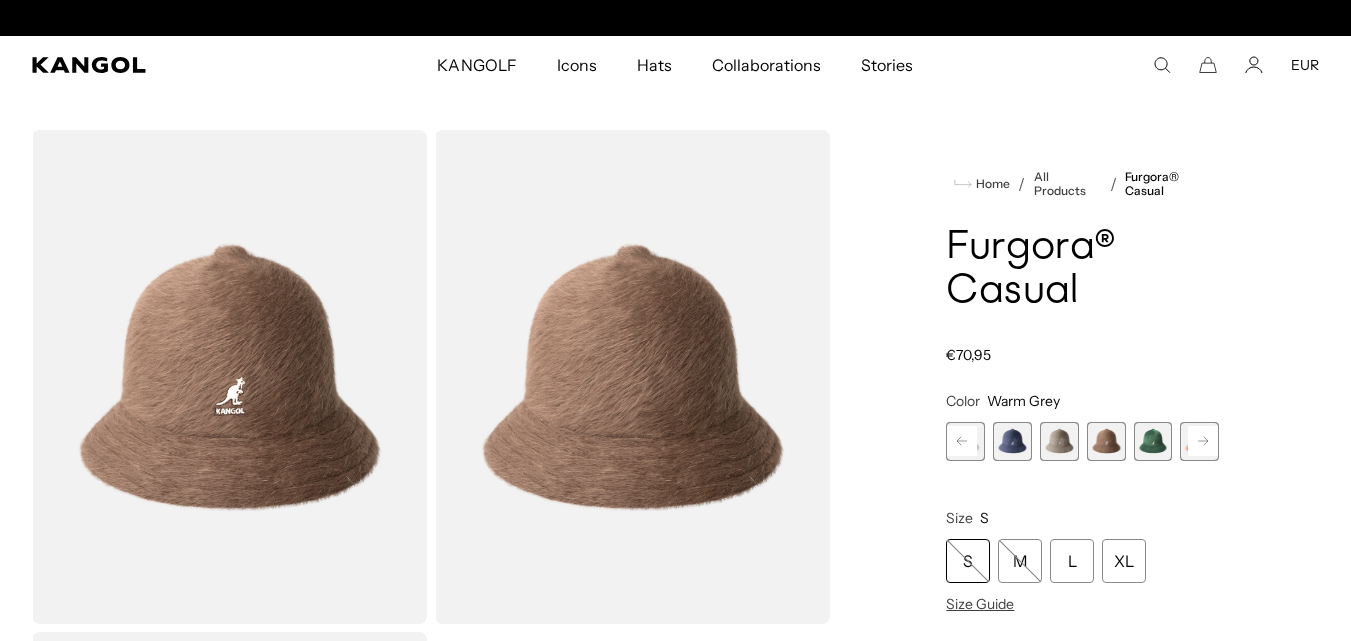 click at bounding box center (1012, 441) 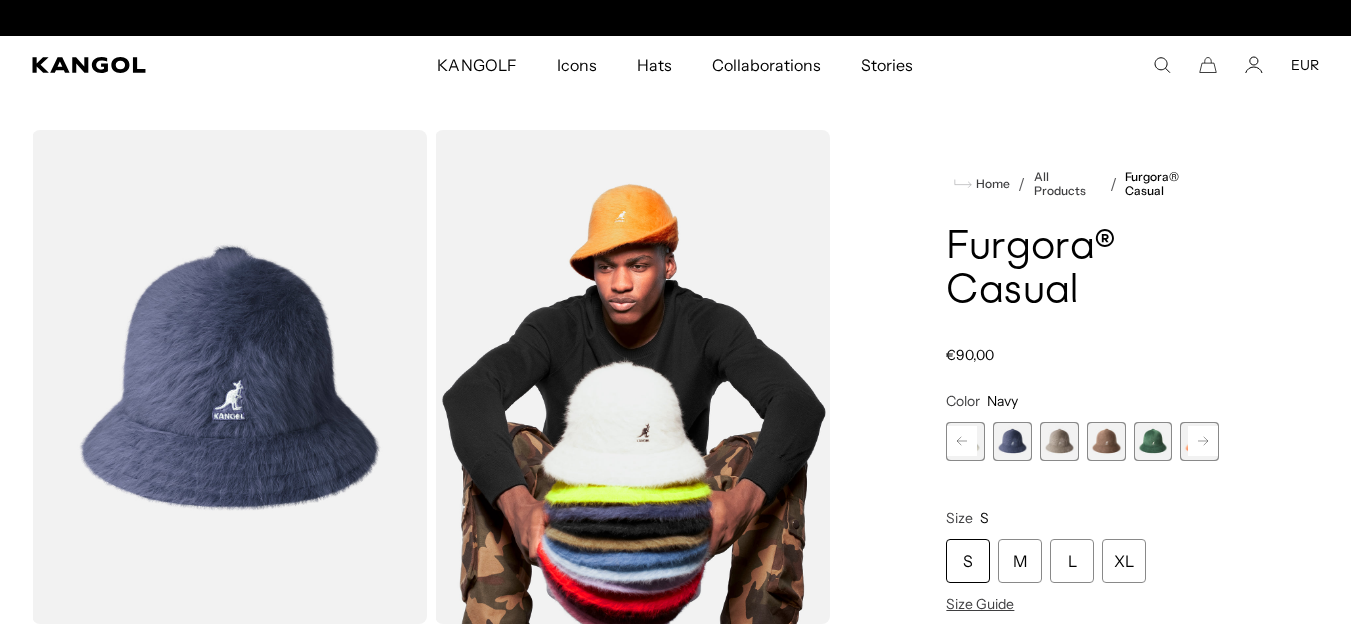 click 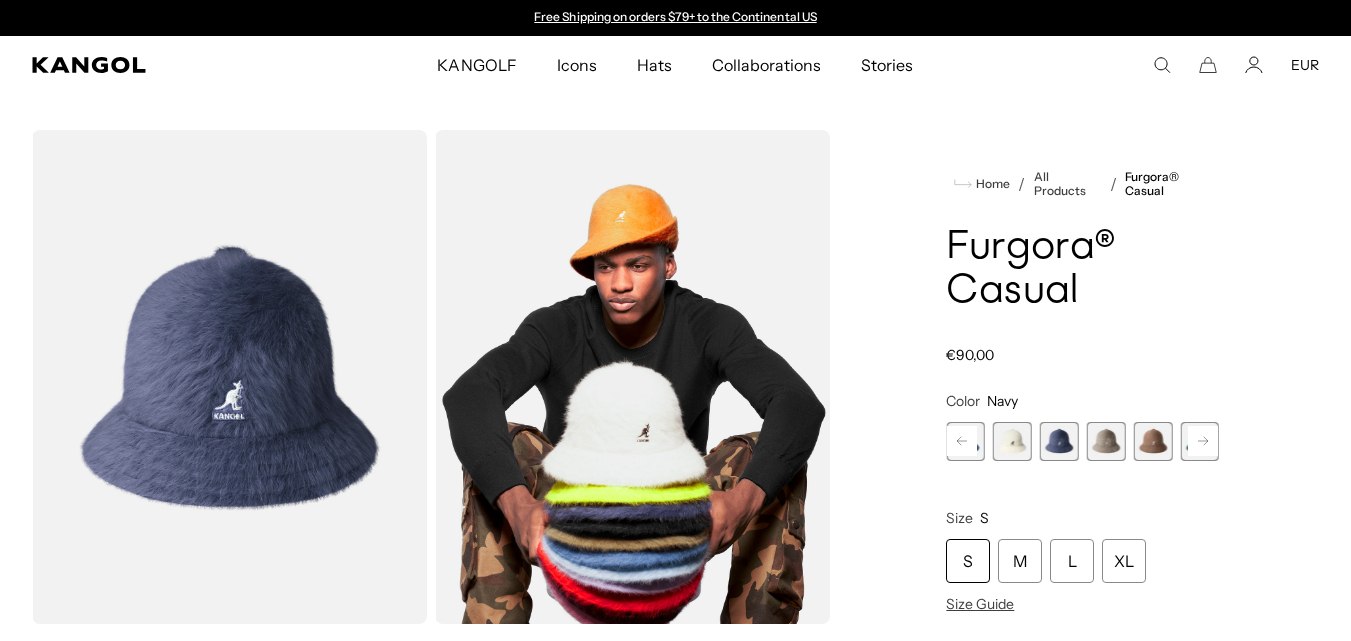 click at bounding box center [1012, 441] 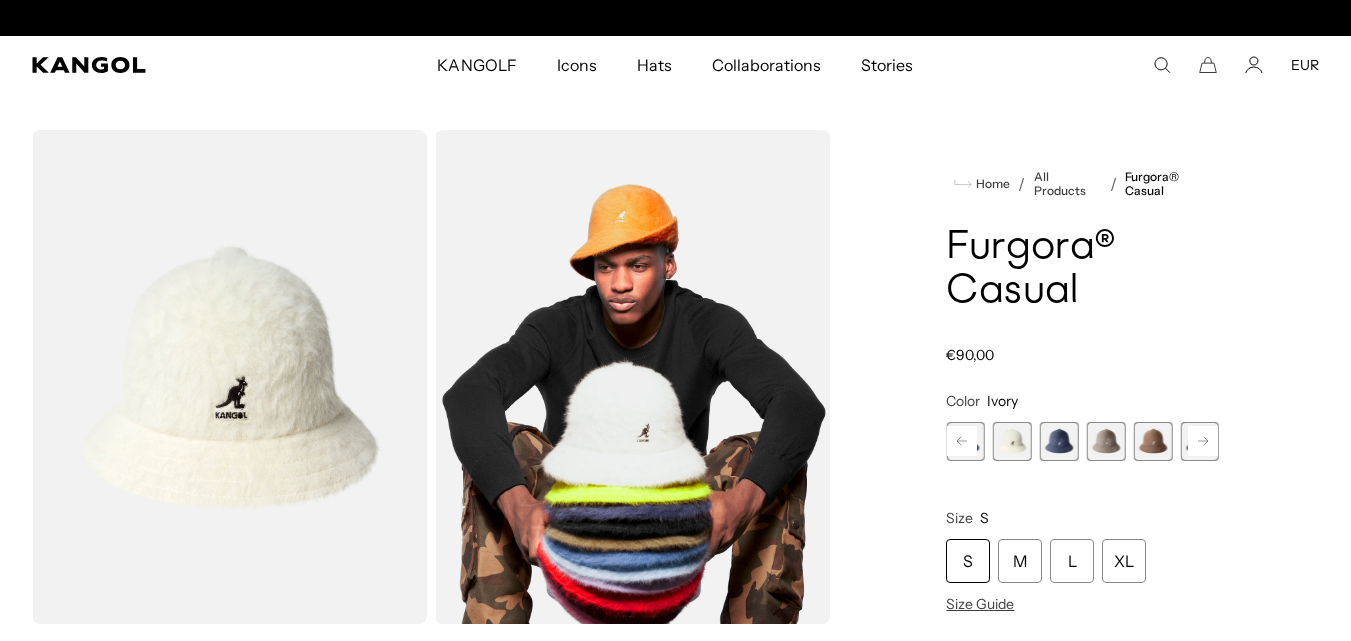 scroll, scrollTop: 0, scrollLeft: 412, axis: horizontal 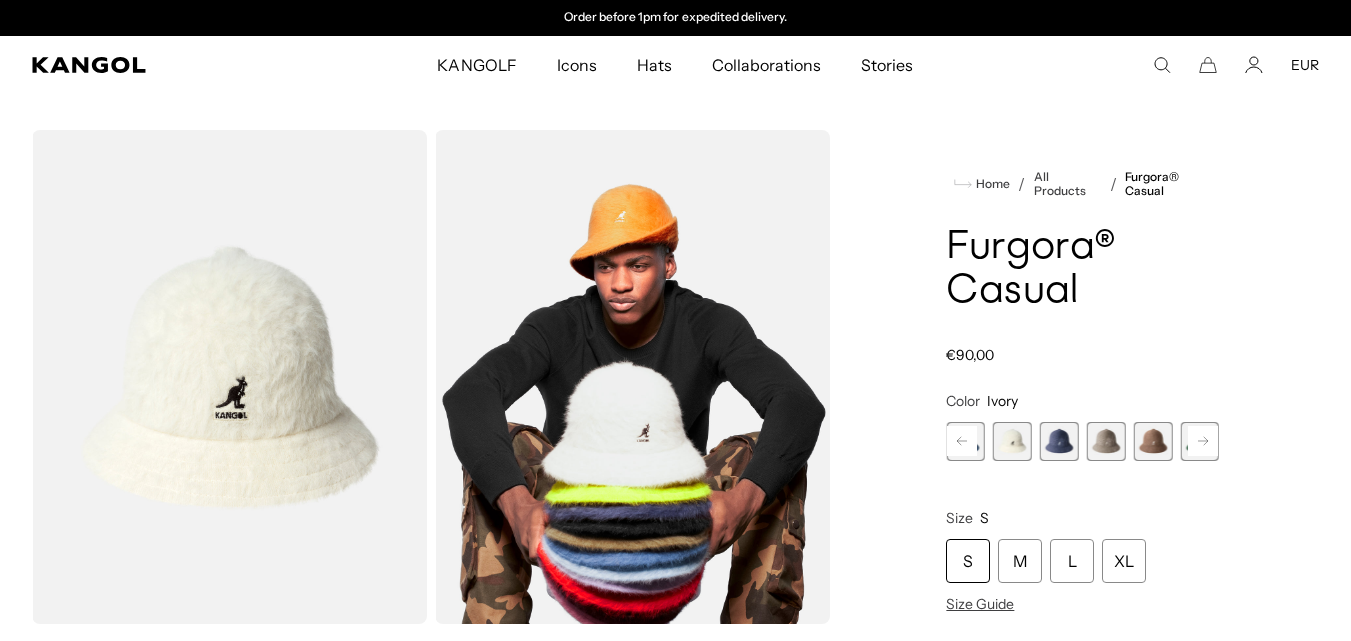 click 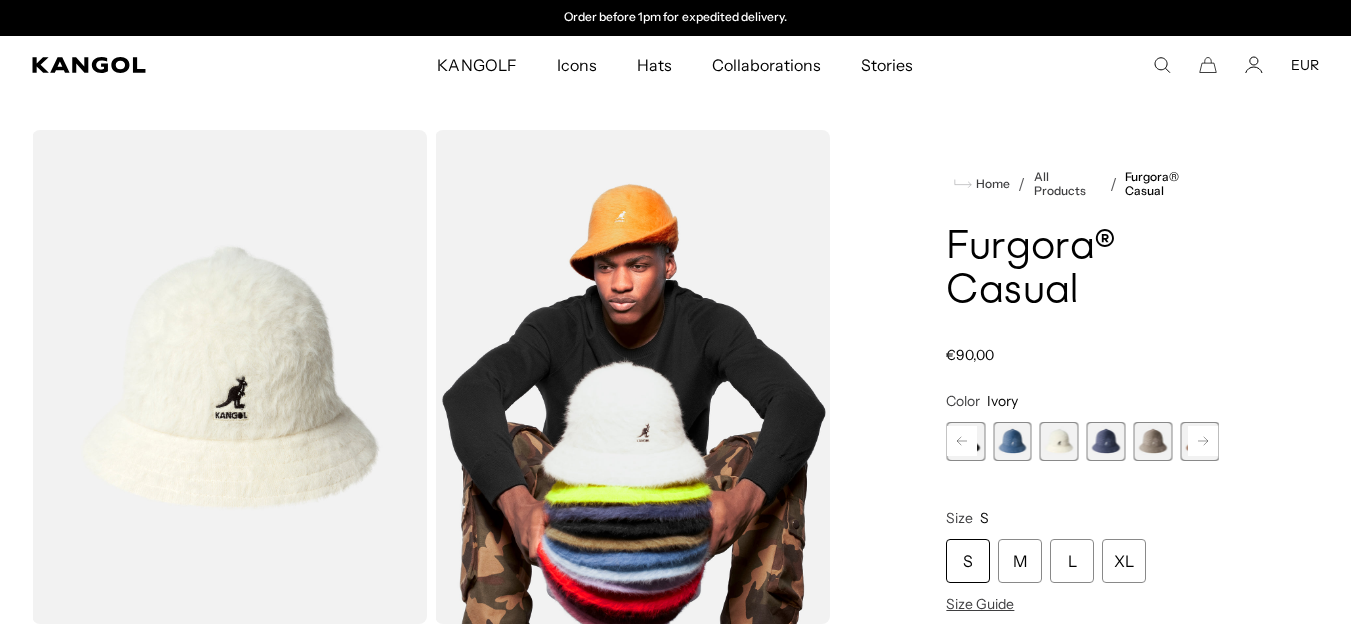 click at bounding box center [1012, 441] 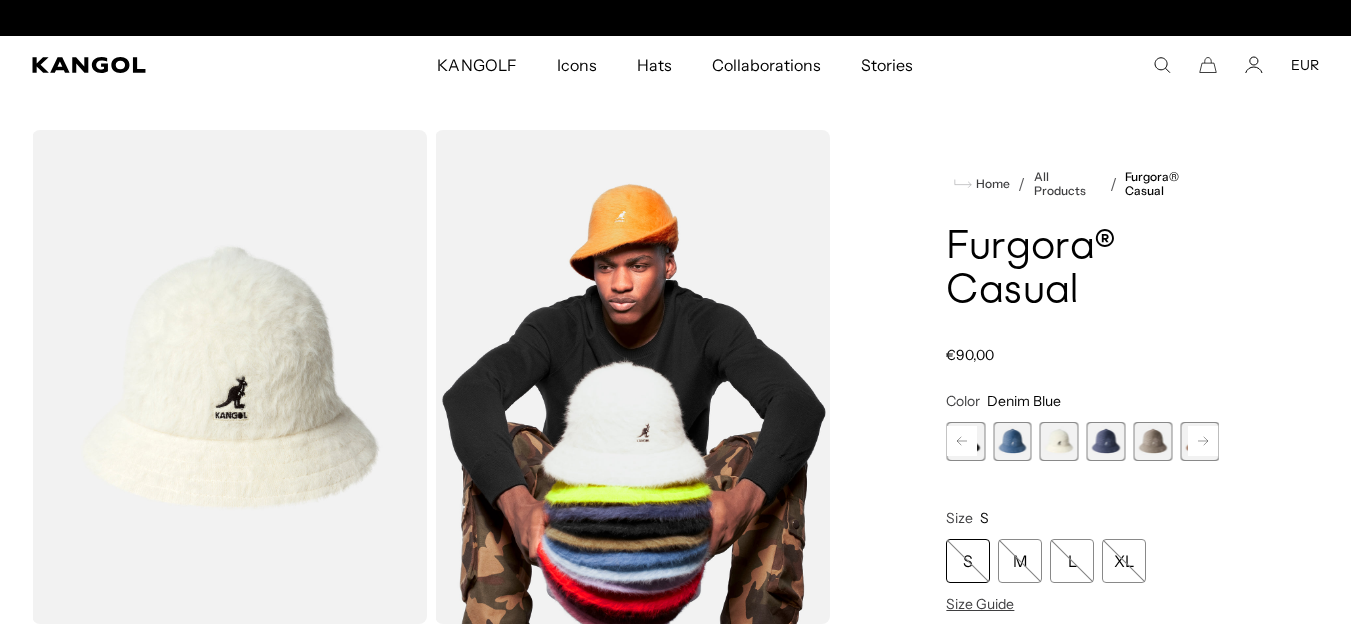 scroll, scrollTop: 0, scrollLeft: 0, axis: both 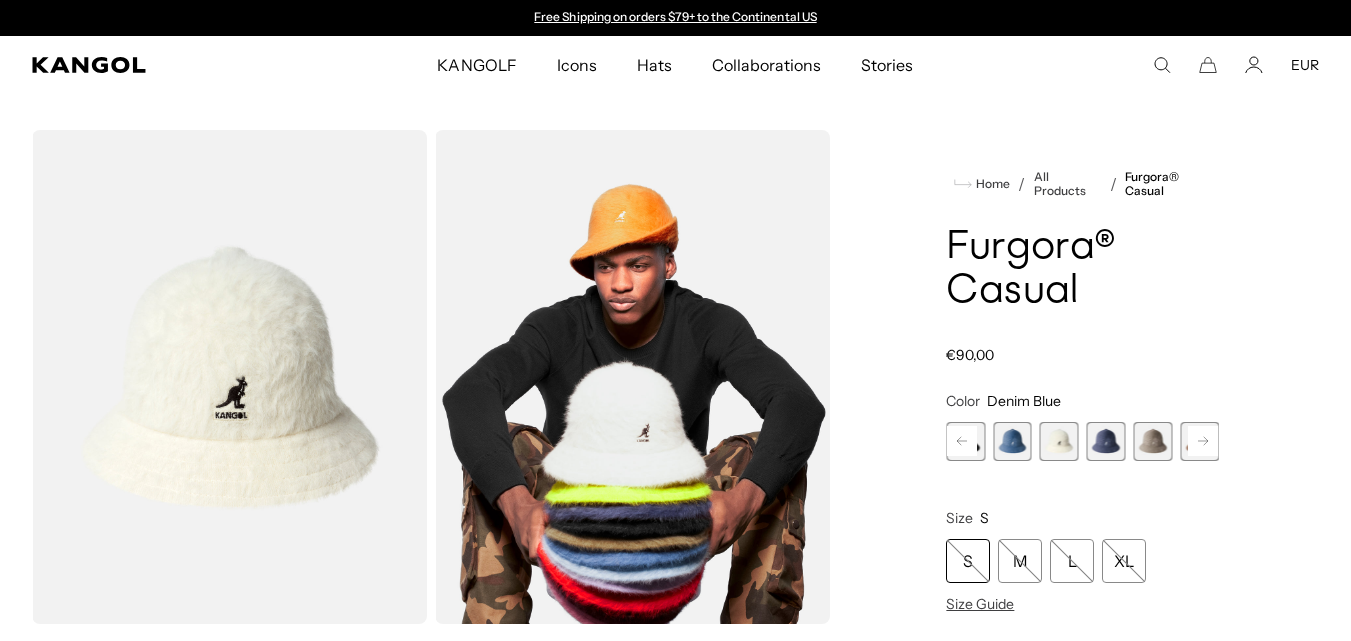 click at bounding box center (1012, 441) 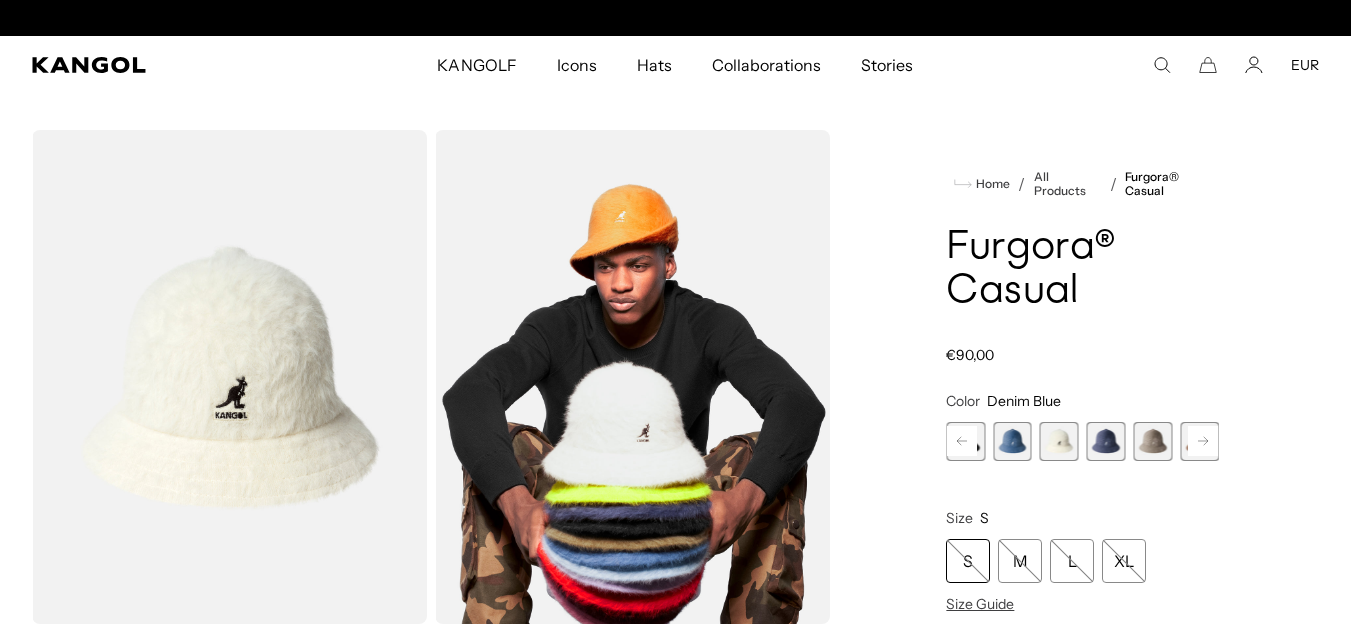 scroll, scrollTop: 0, scrollLeft: 412, axis: horizontal 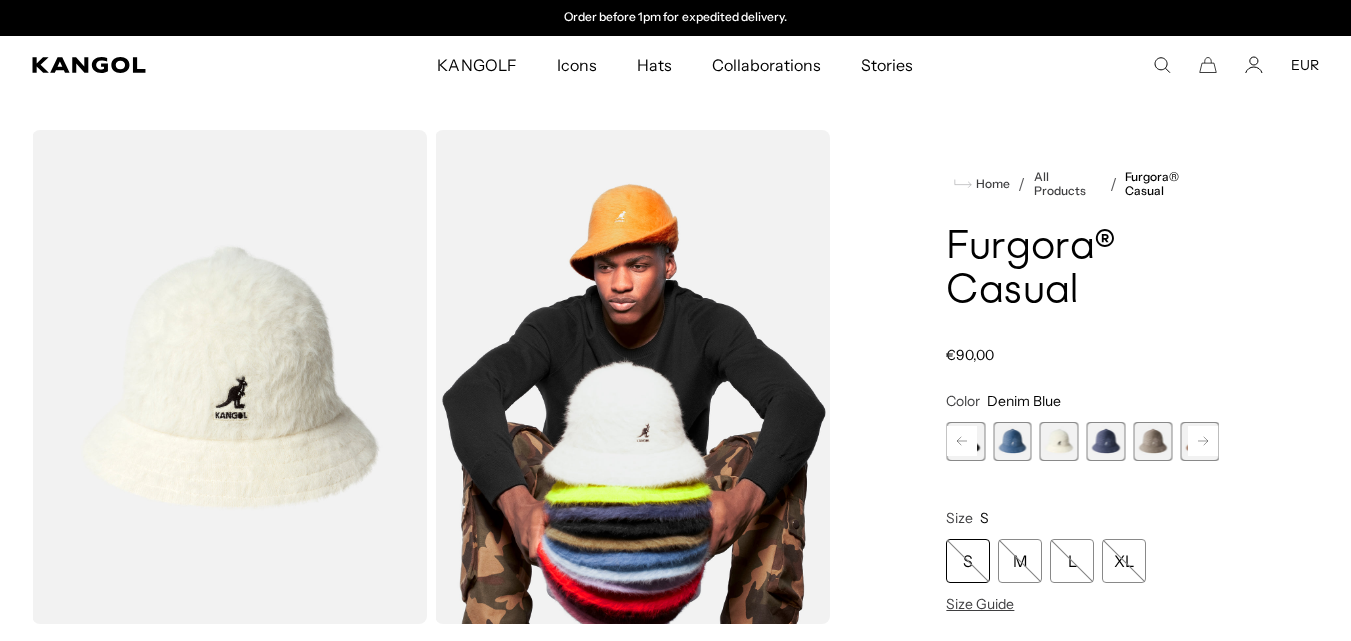click 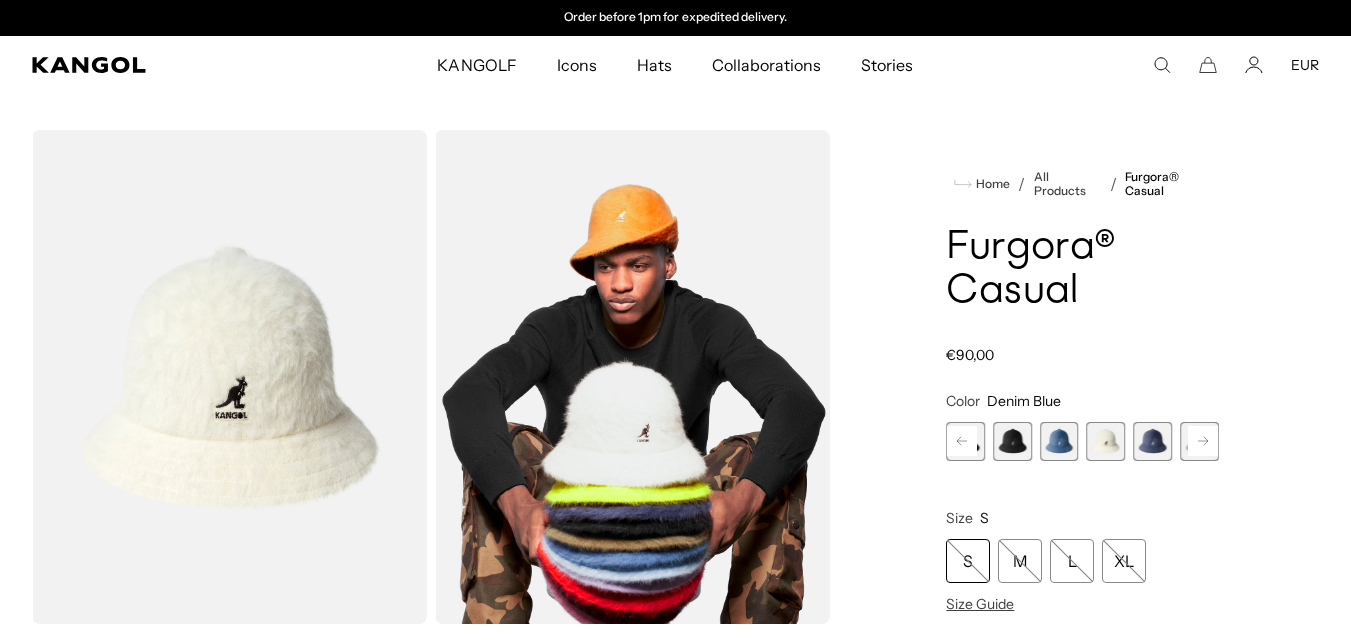 click at bounding box center (1012, 441) 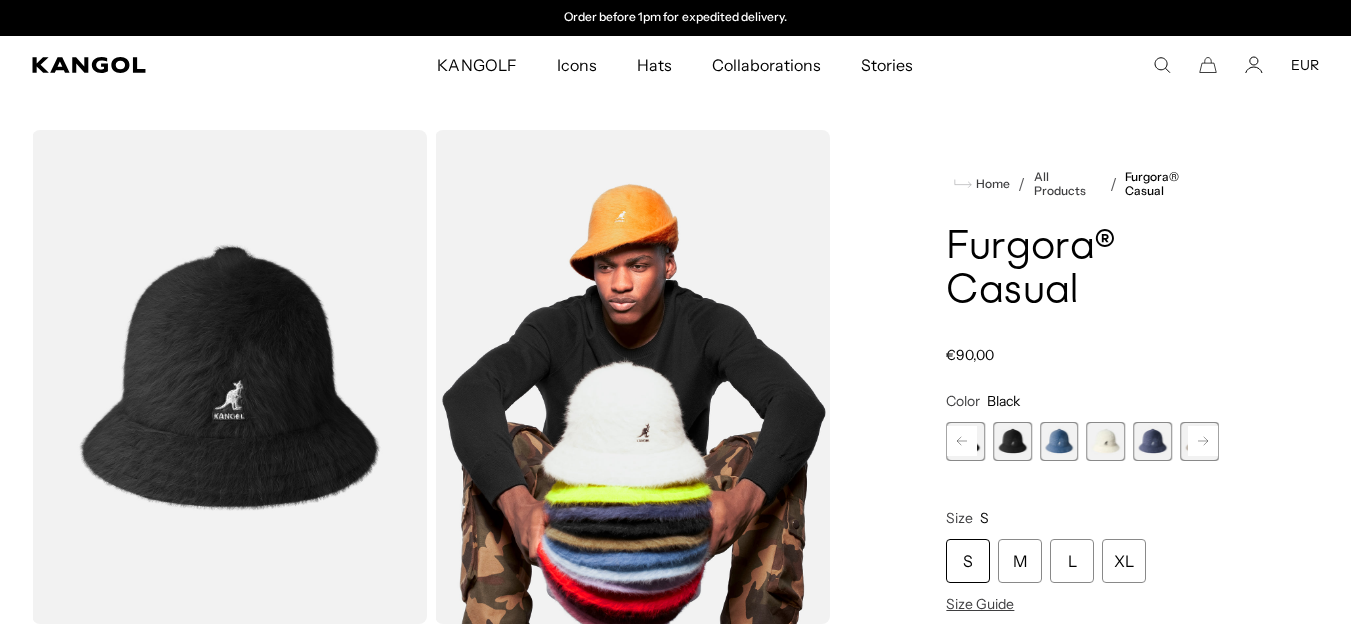 click 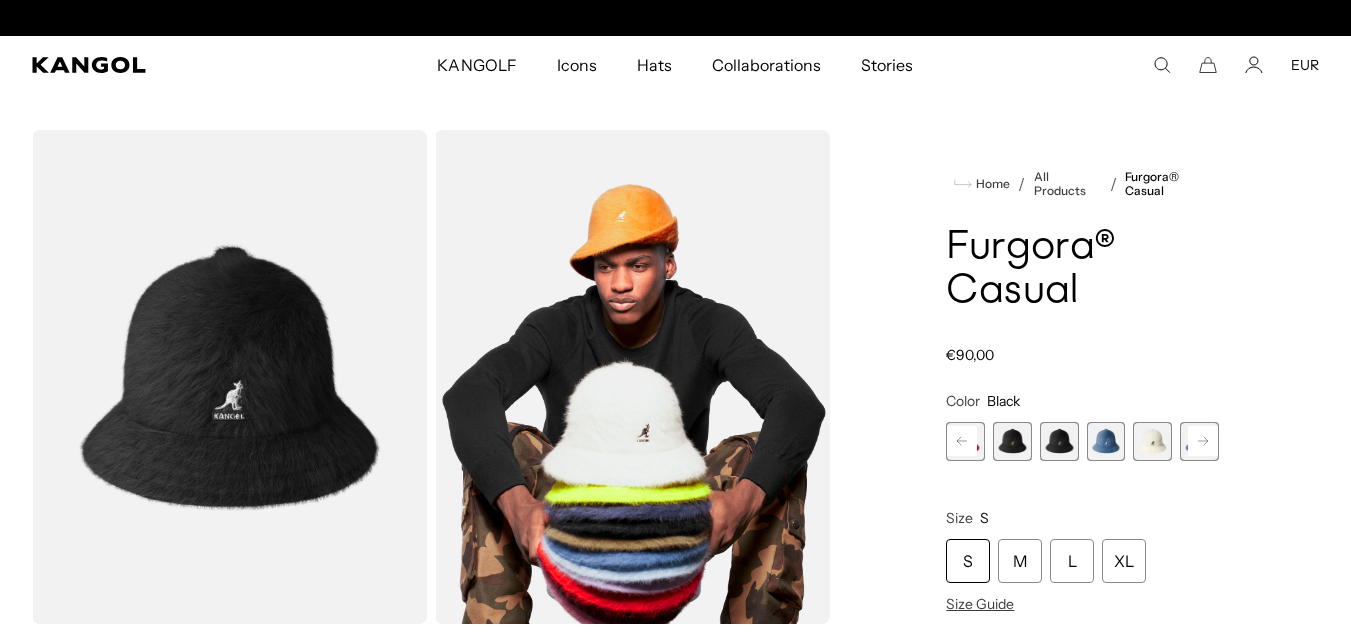 scroll, scrollTop: 0, scrollLeft: 0, axis: both 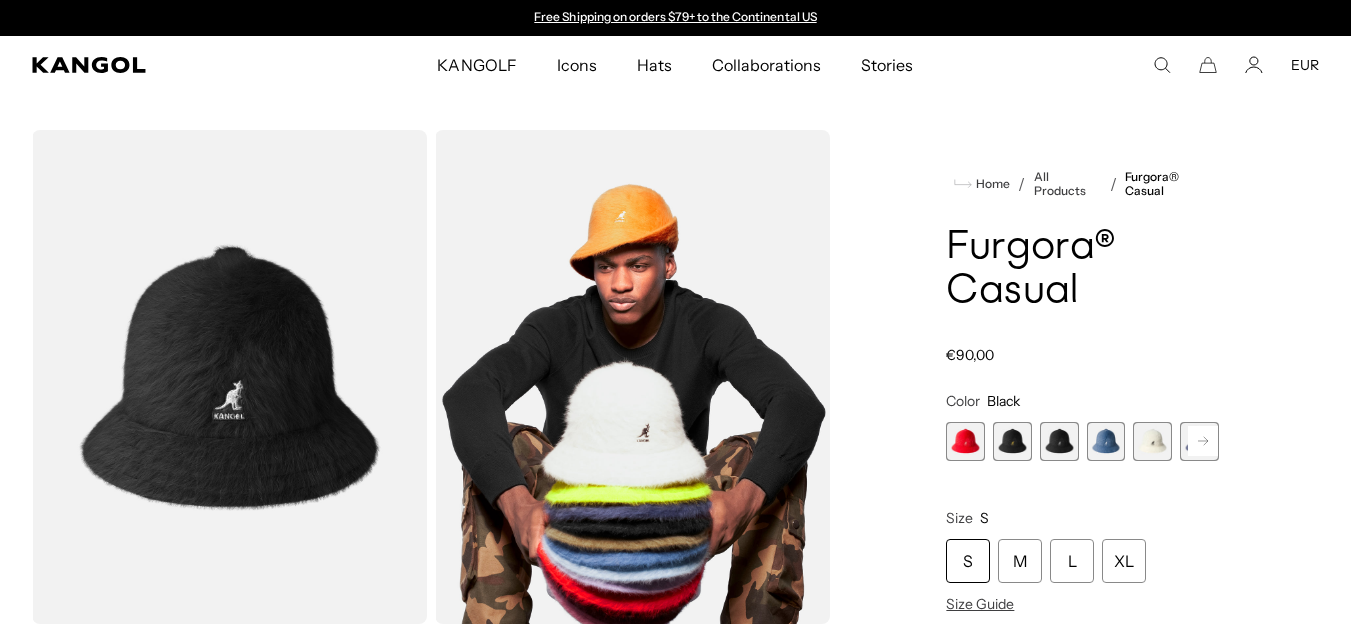 click at bounding box center [1012, 441] 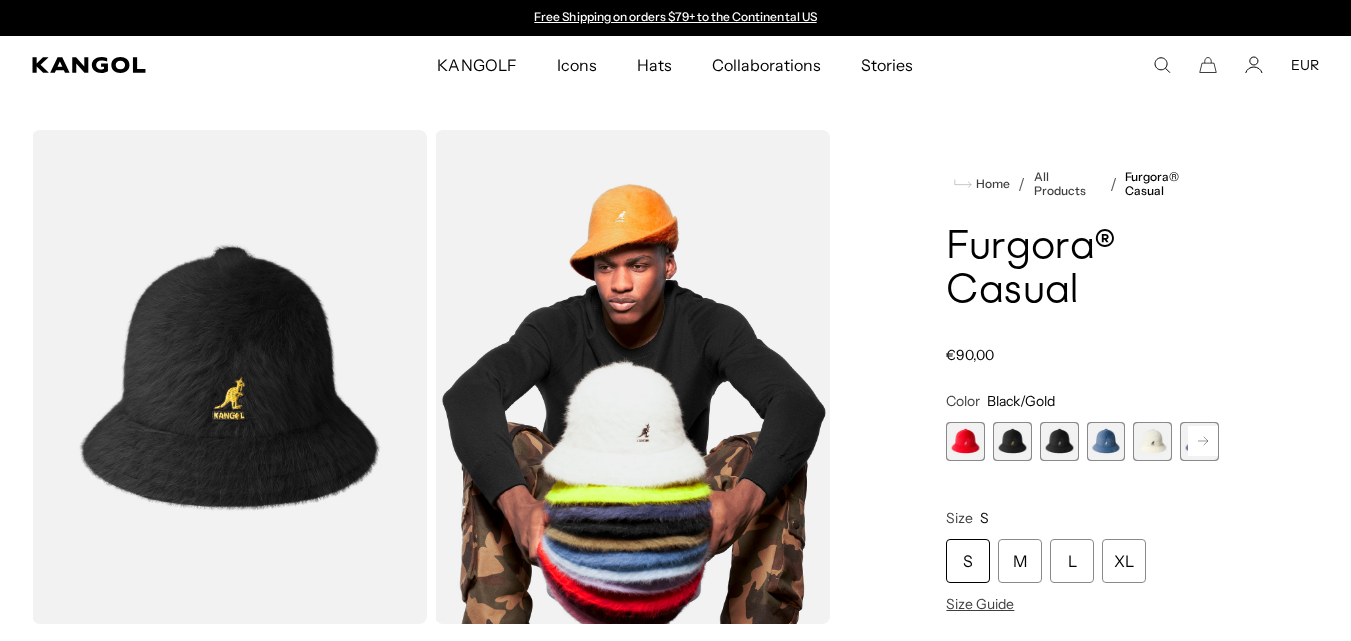click at bounding box center (965, 441) 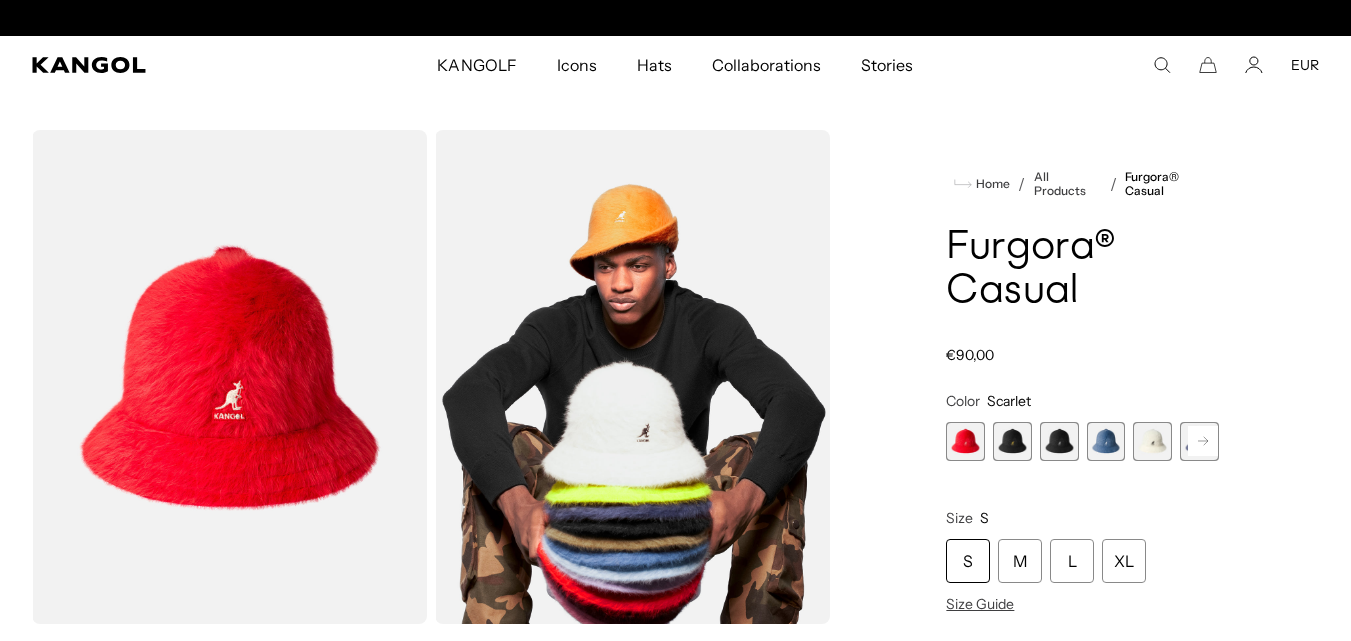 scroll, scrollTop: 0, scrollLeft: 0, axis: both 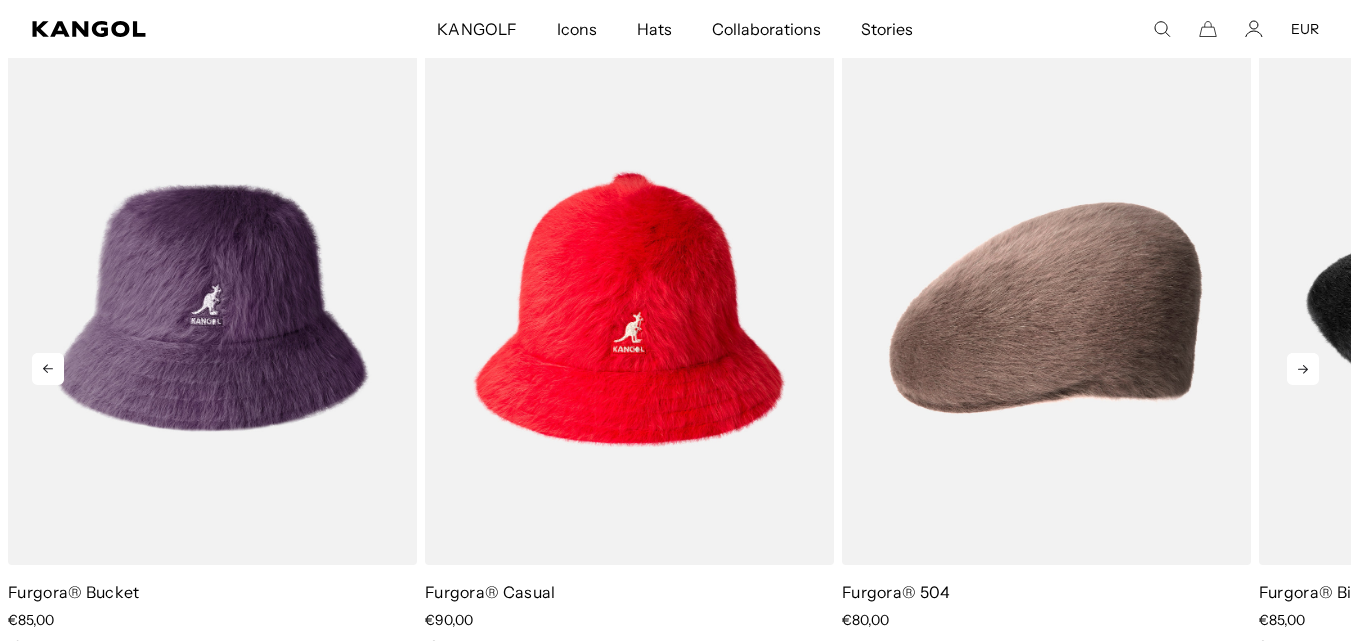 click 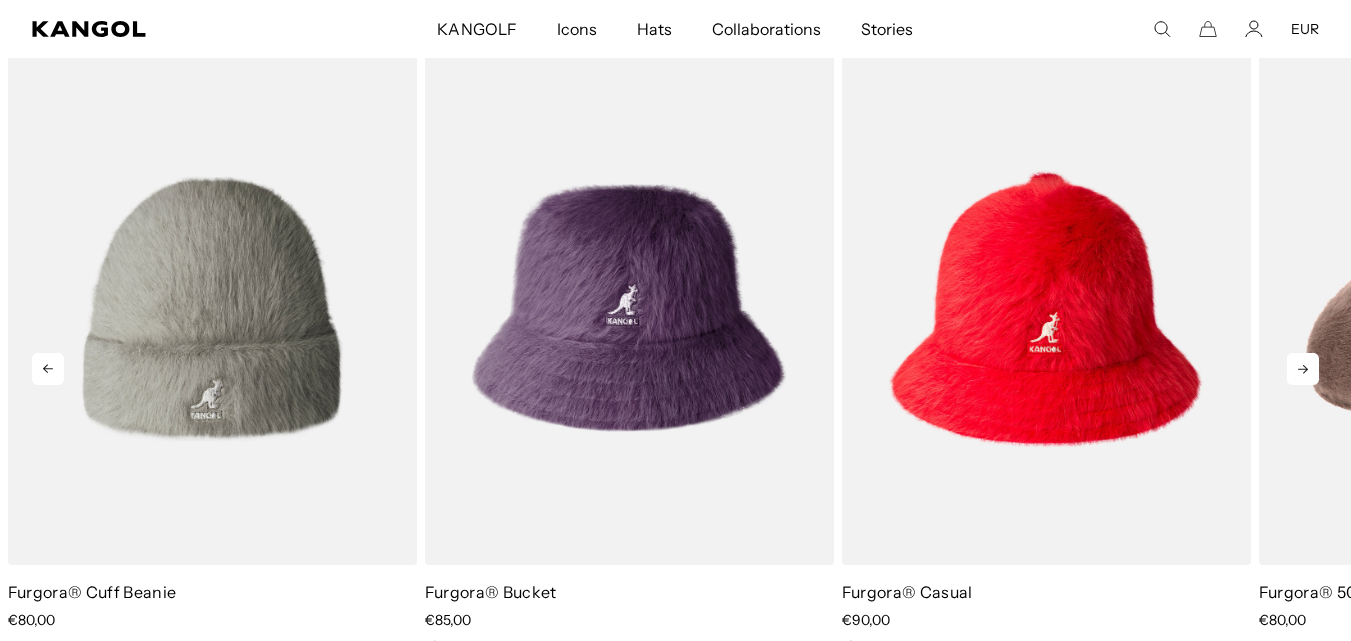 click 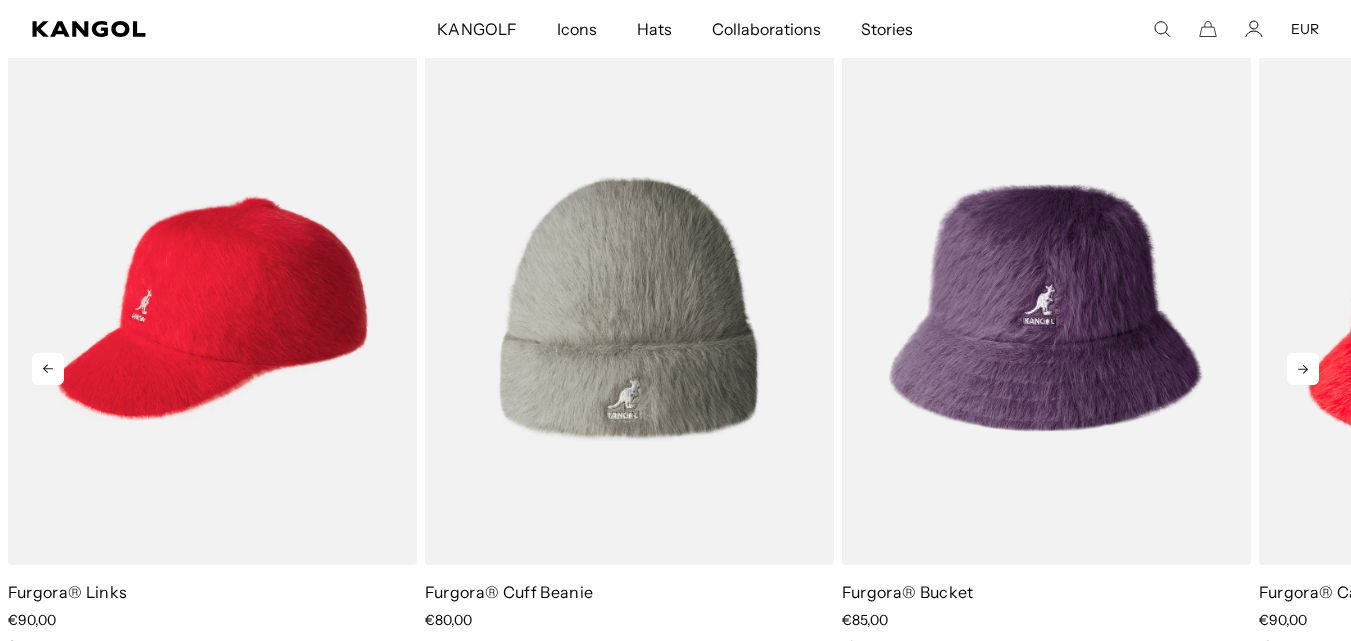 click 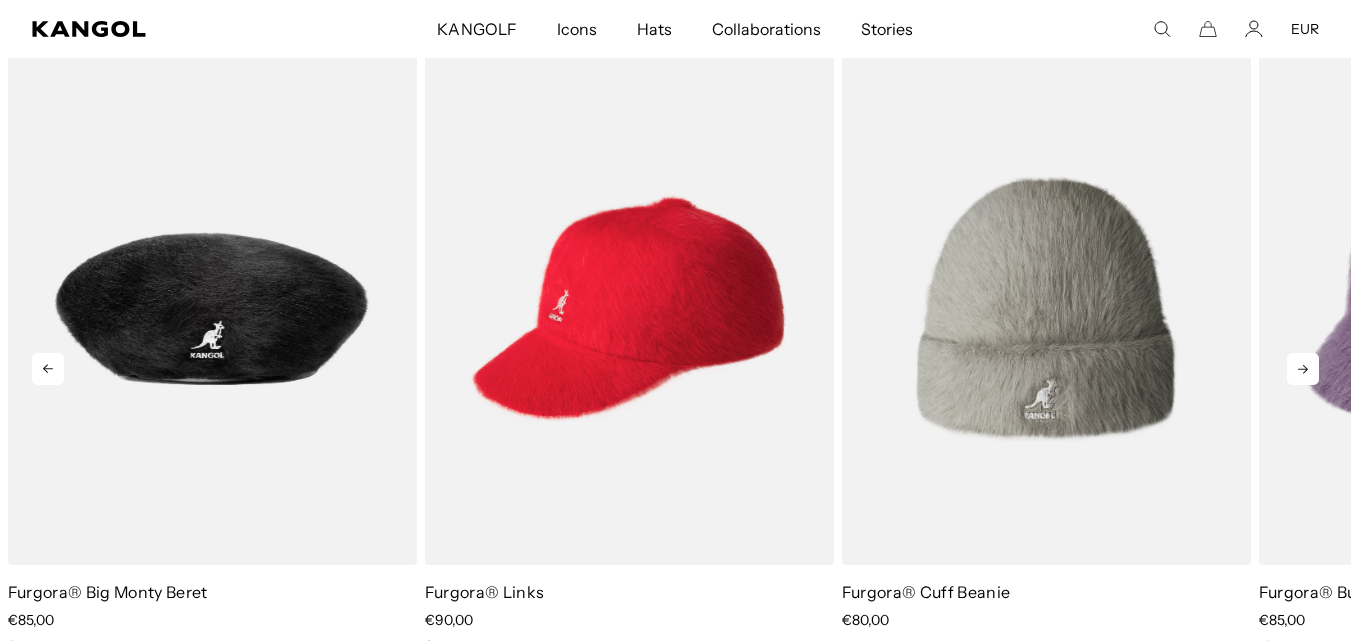 click 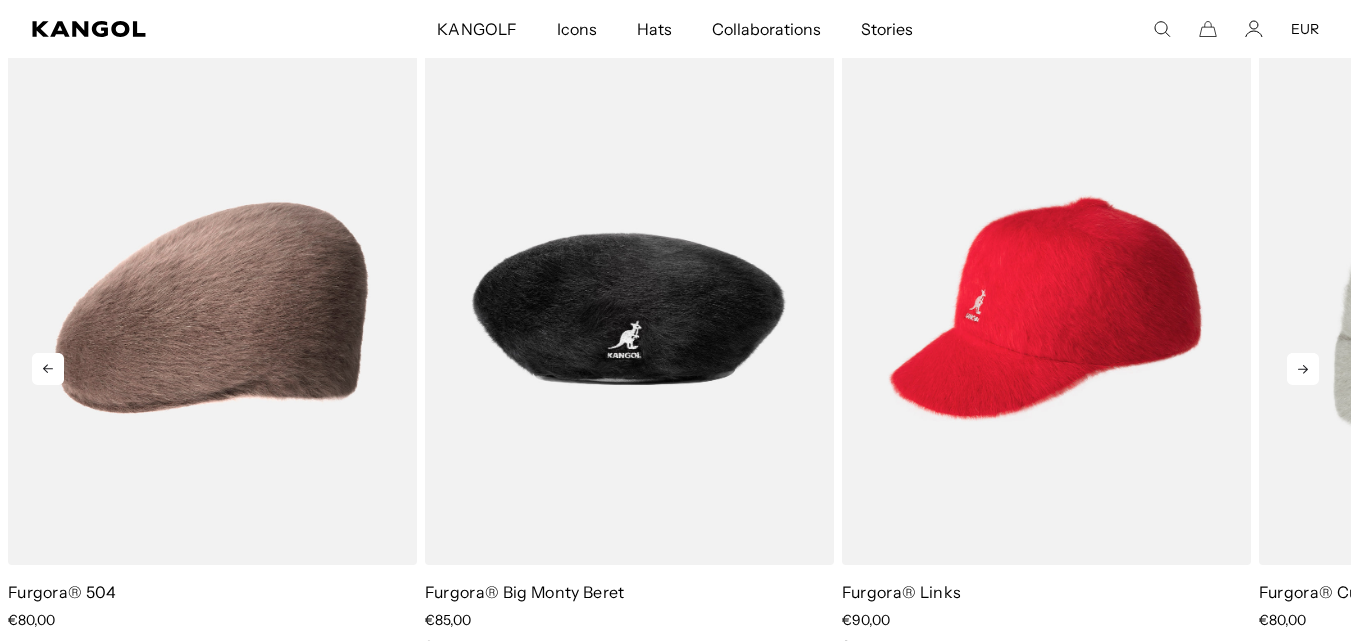 click 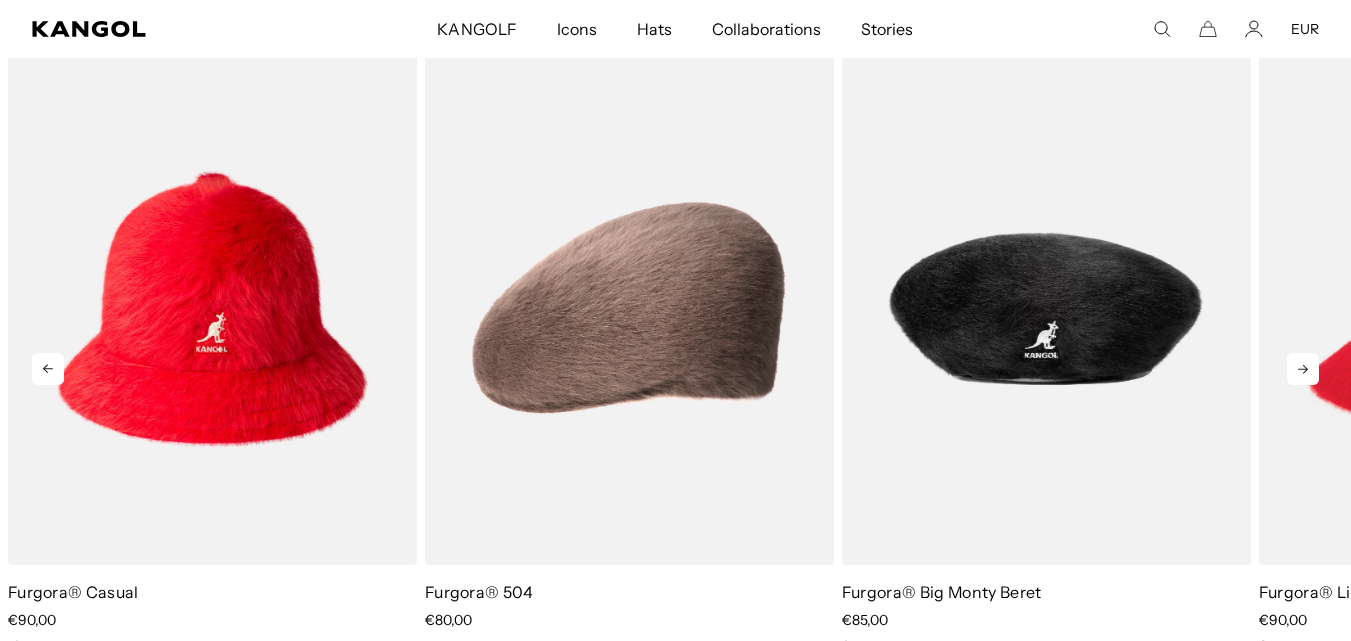 scroll, scrollTop: 0, scrollLeft: 0, axis: both 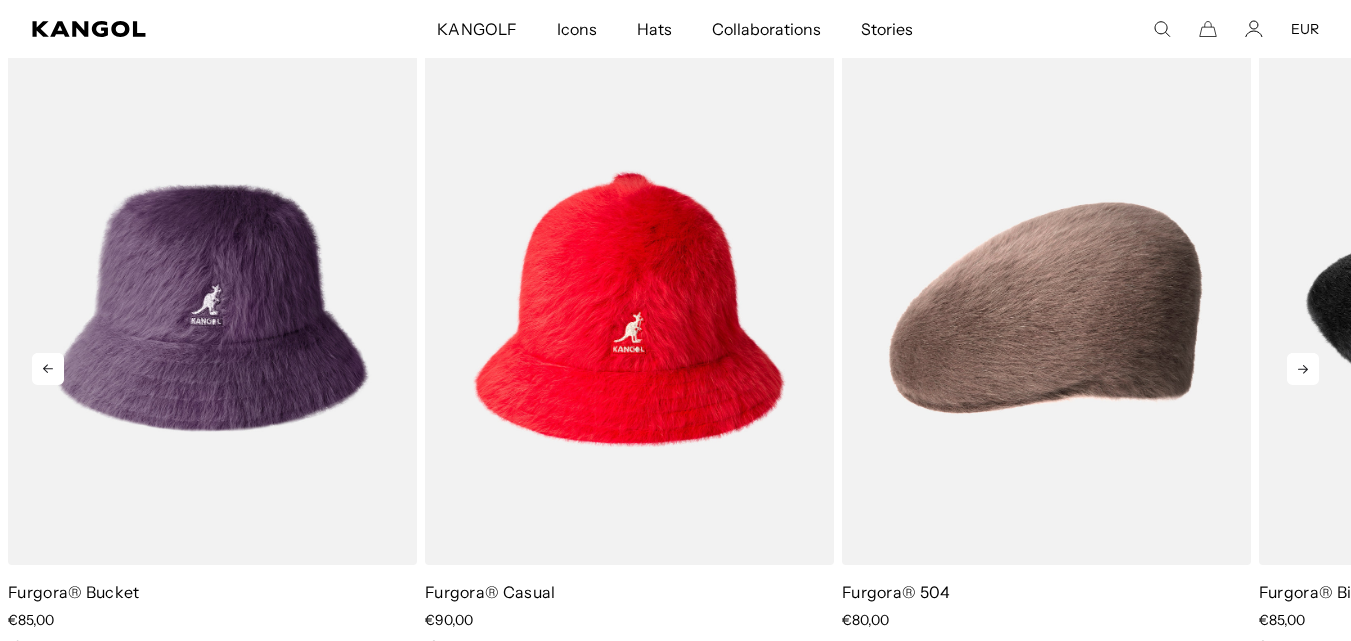 click 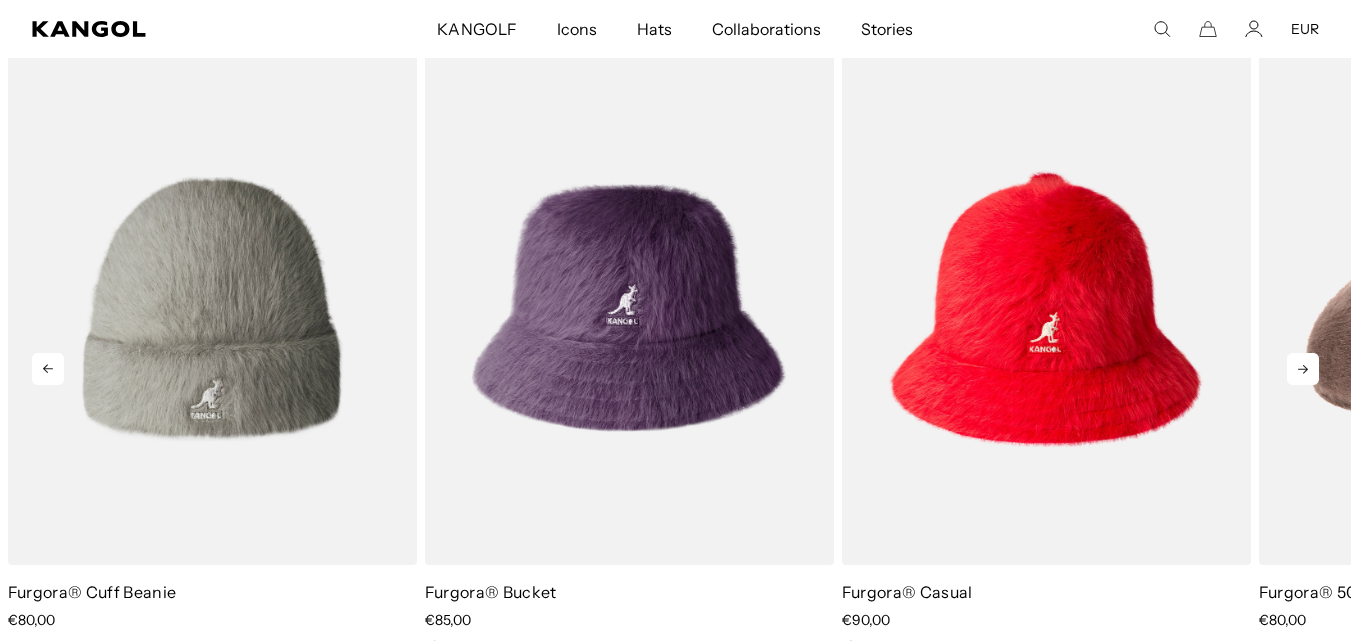 click 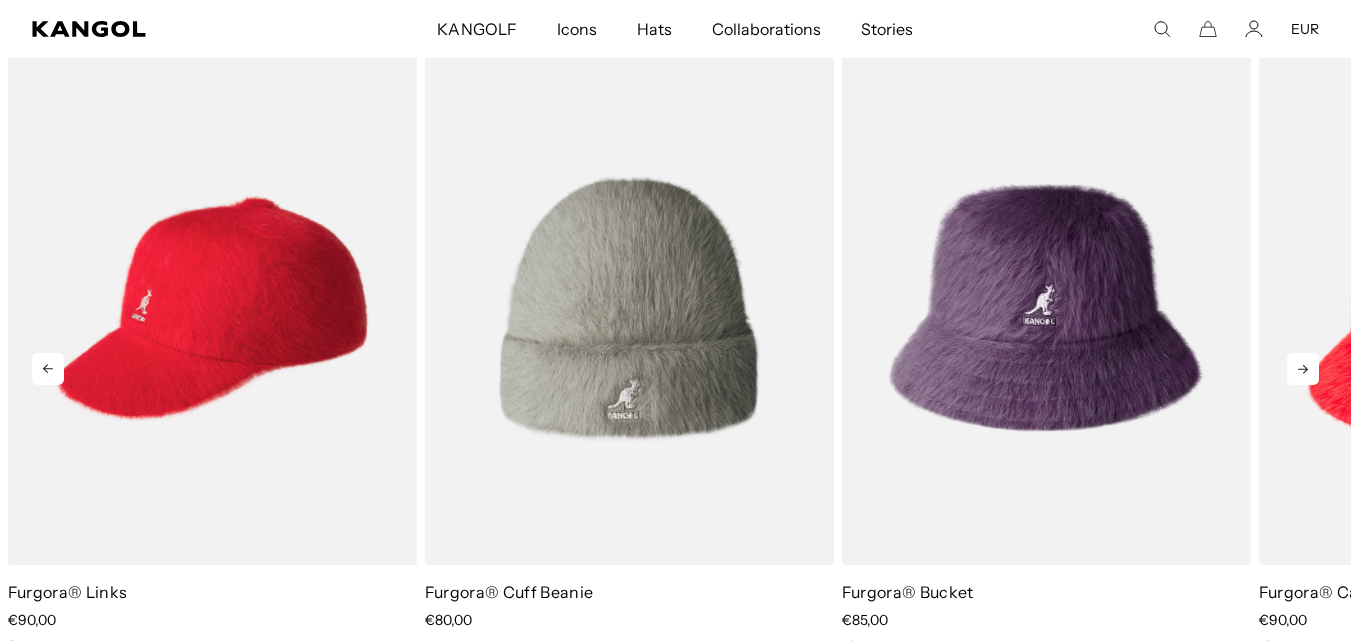 click 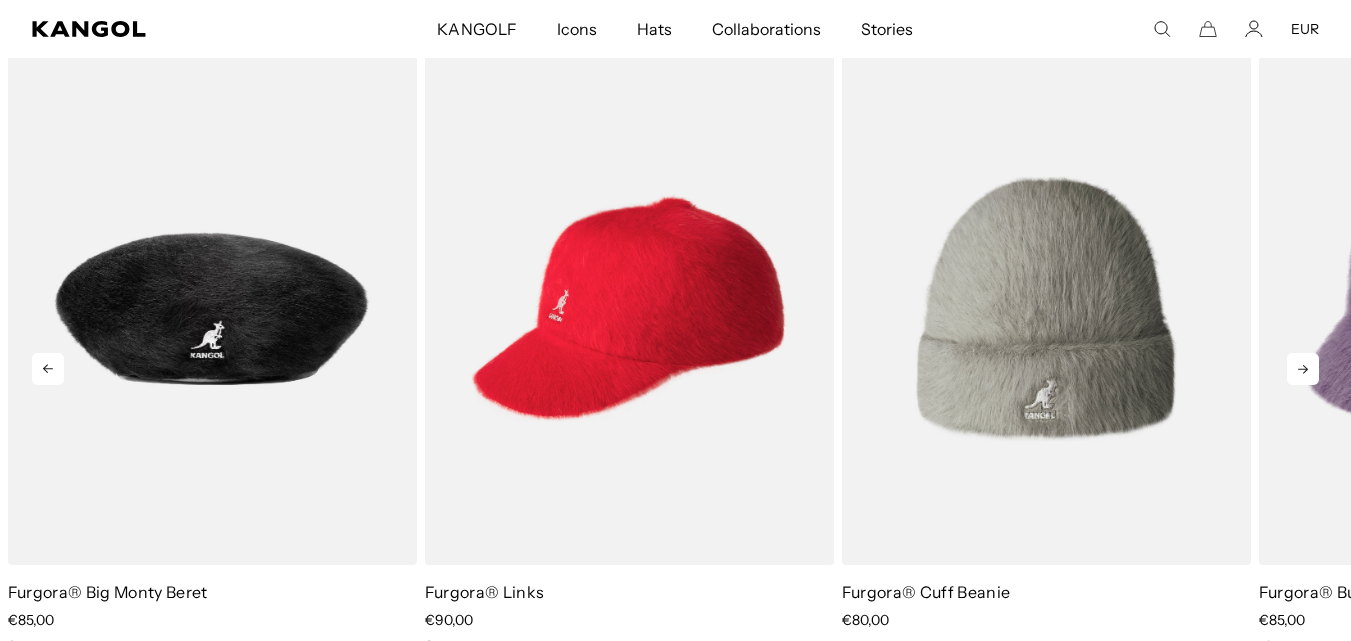 scroll, scrollTop: 0, scrollLeft: 412, axis: horizontal 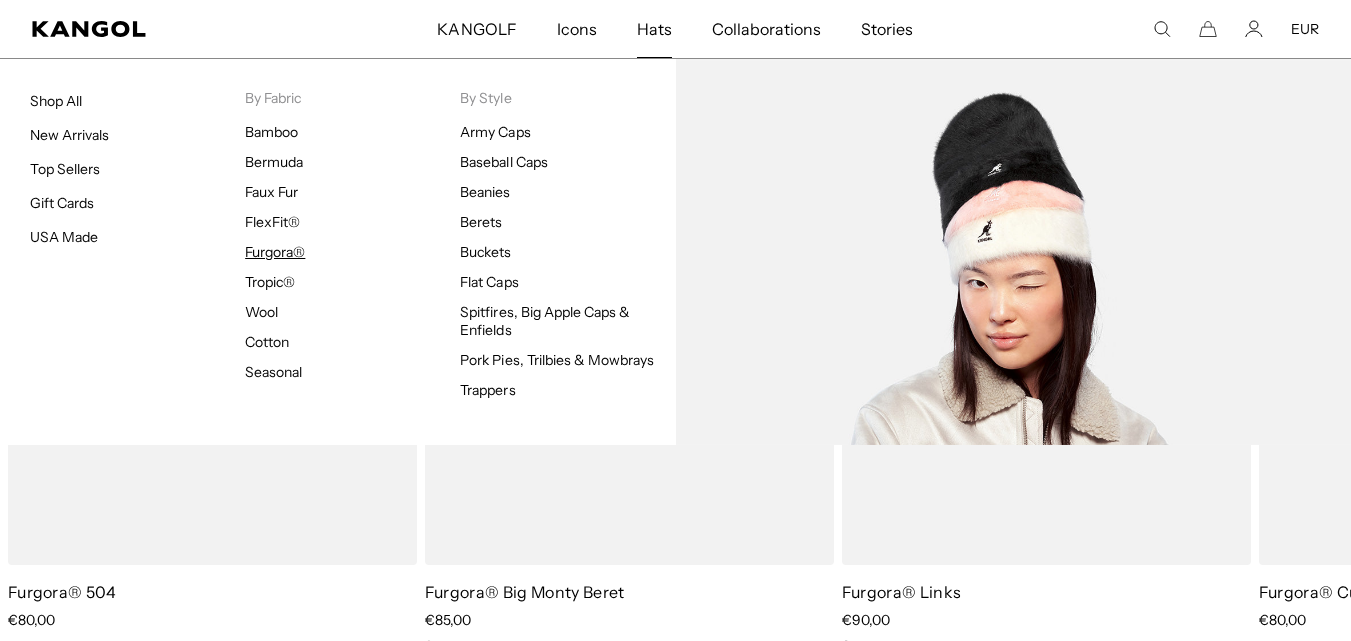 click on "Furgora®" at bounding box center (275, 252) 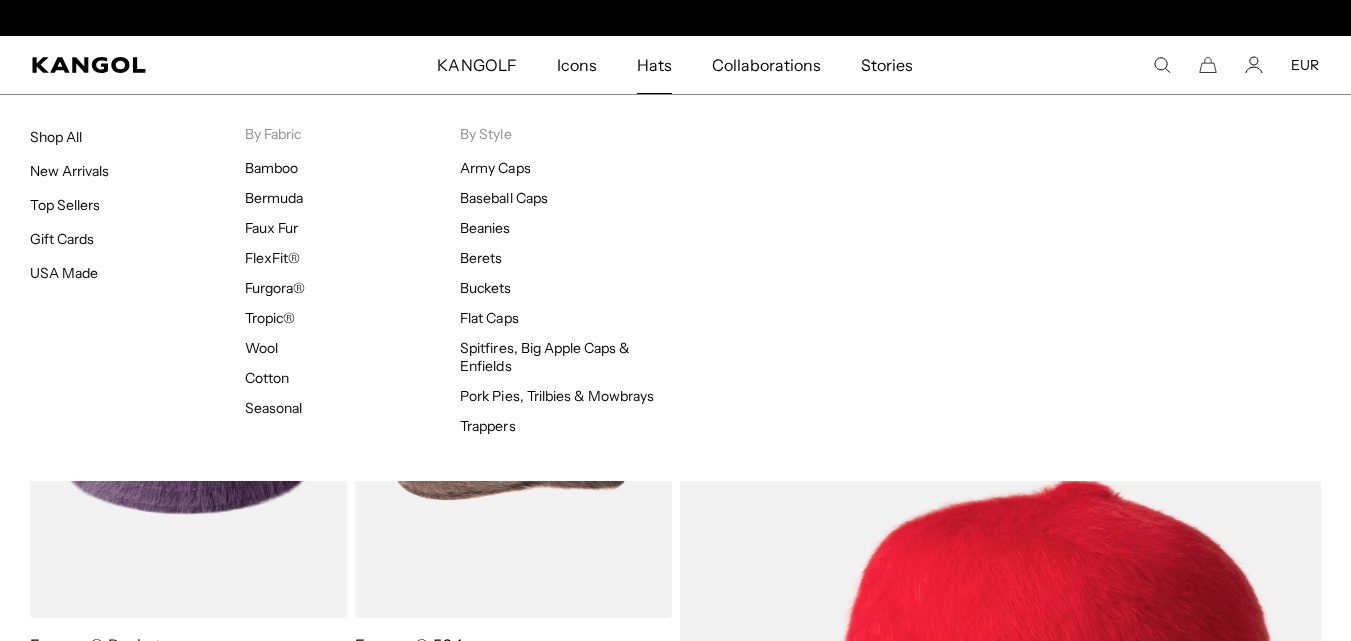 scroll, scrollTop: 0, scrollLeft: 0, axis: both 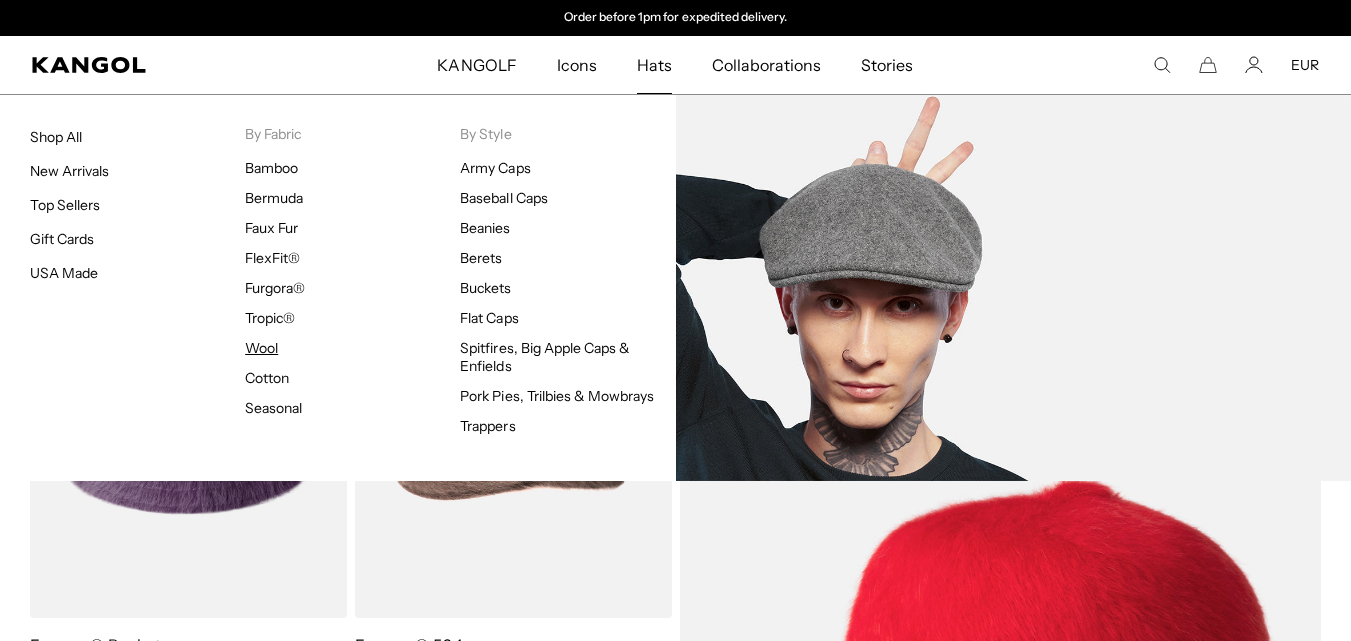 click on "Wool" at bounding box center (261, 348) 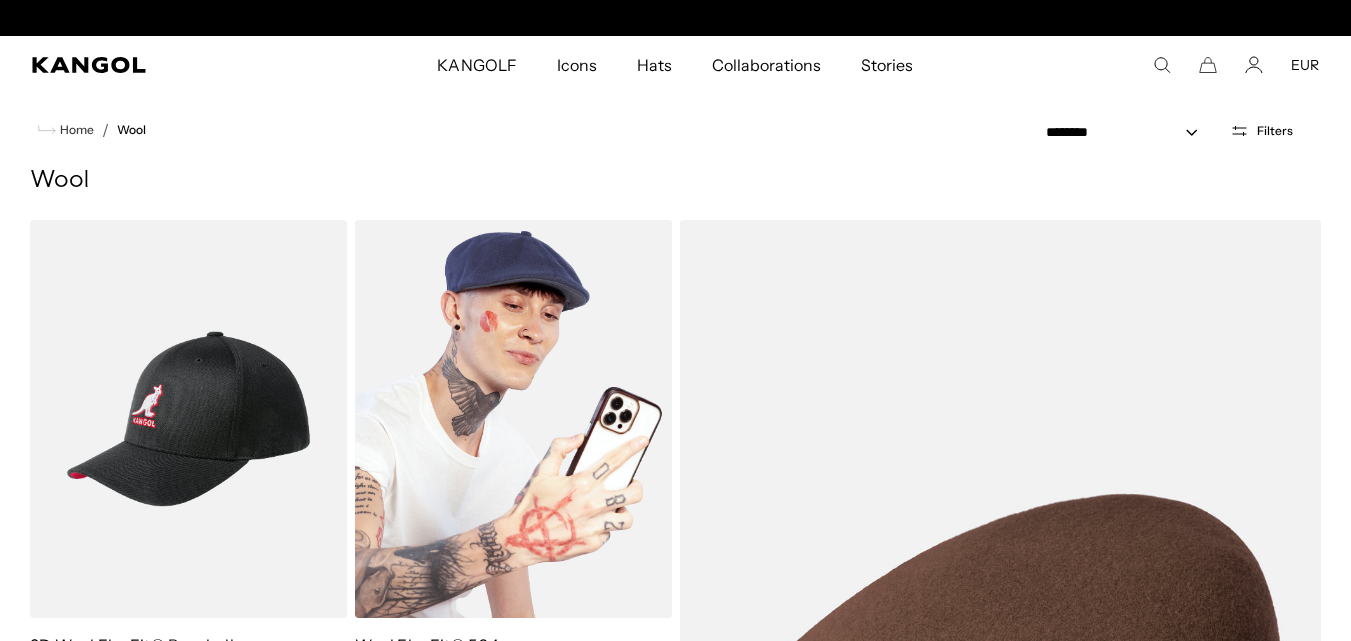 scroll, scrollTop: 544, scrollLeft: 0, axis: vertical 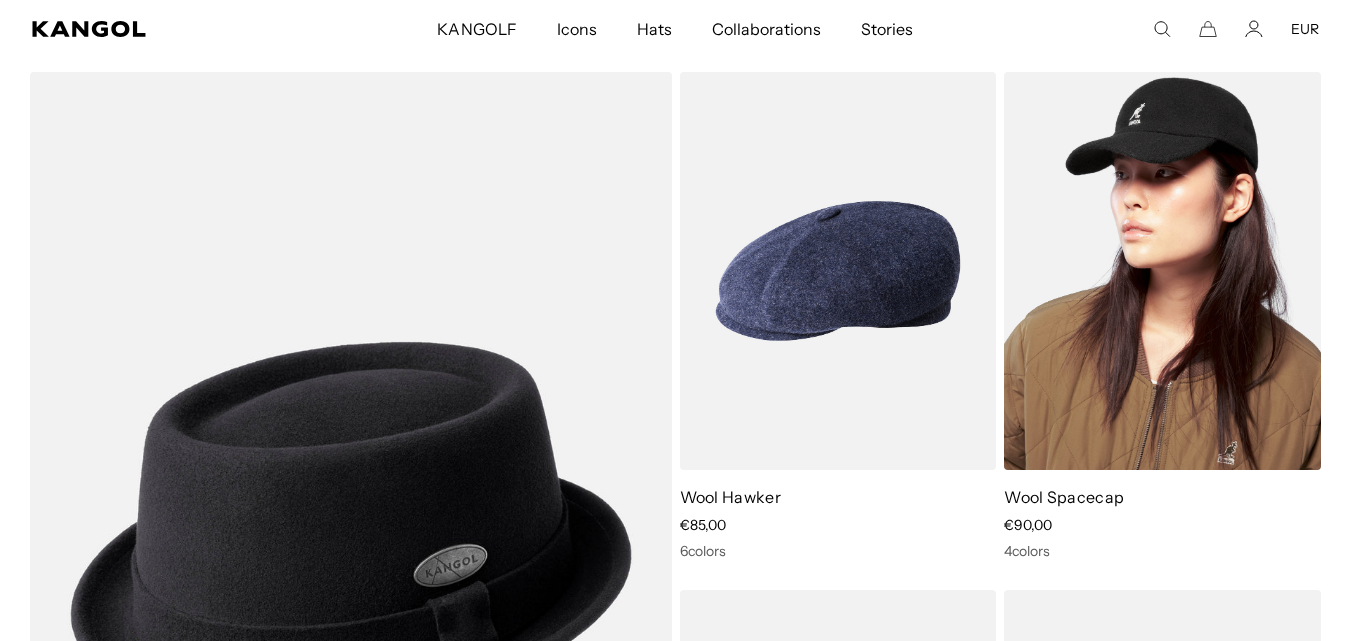 click at bounding box center (1162, 271) 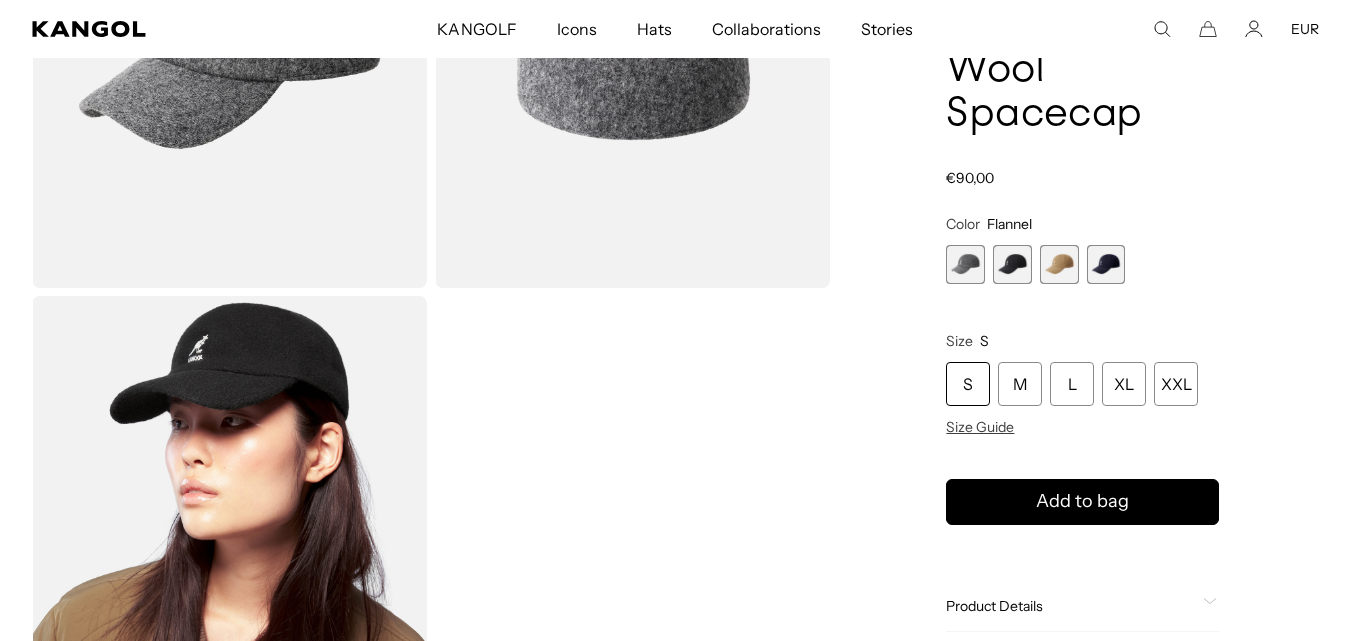 scroll, scrollTop: 0, scrollLeft: 0, axis: both 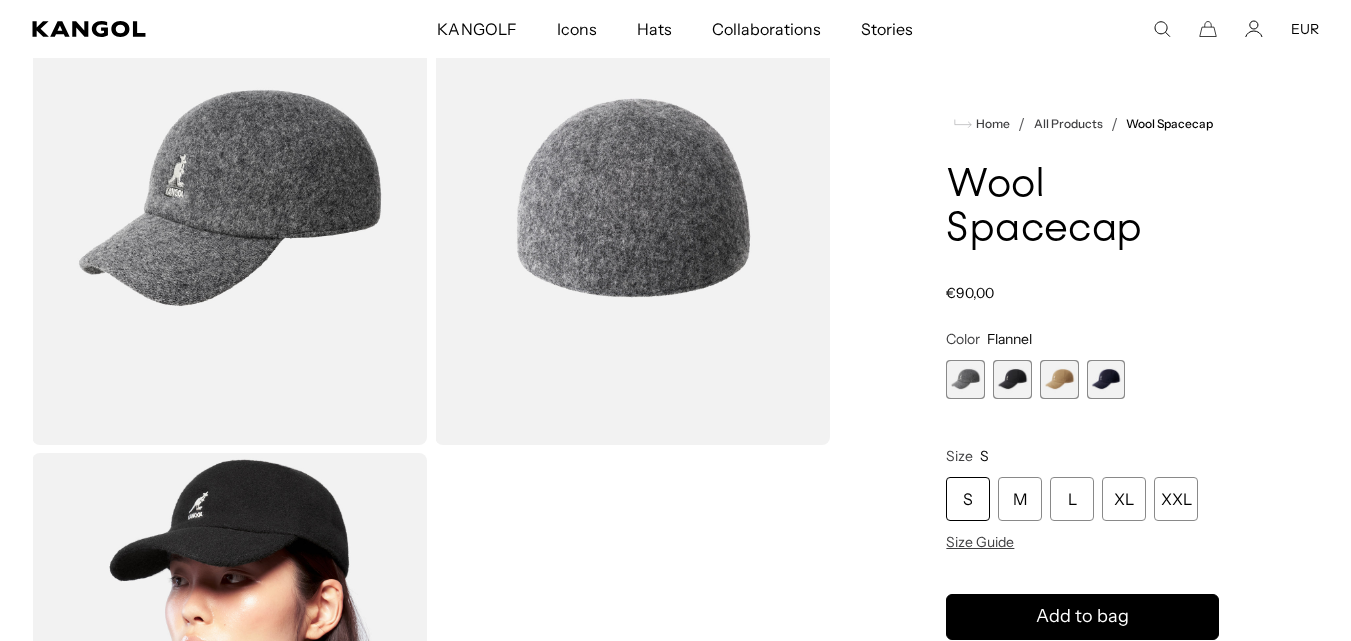 click at bounding box center [1012, 379] 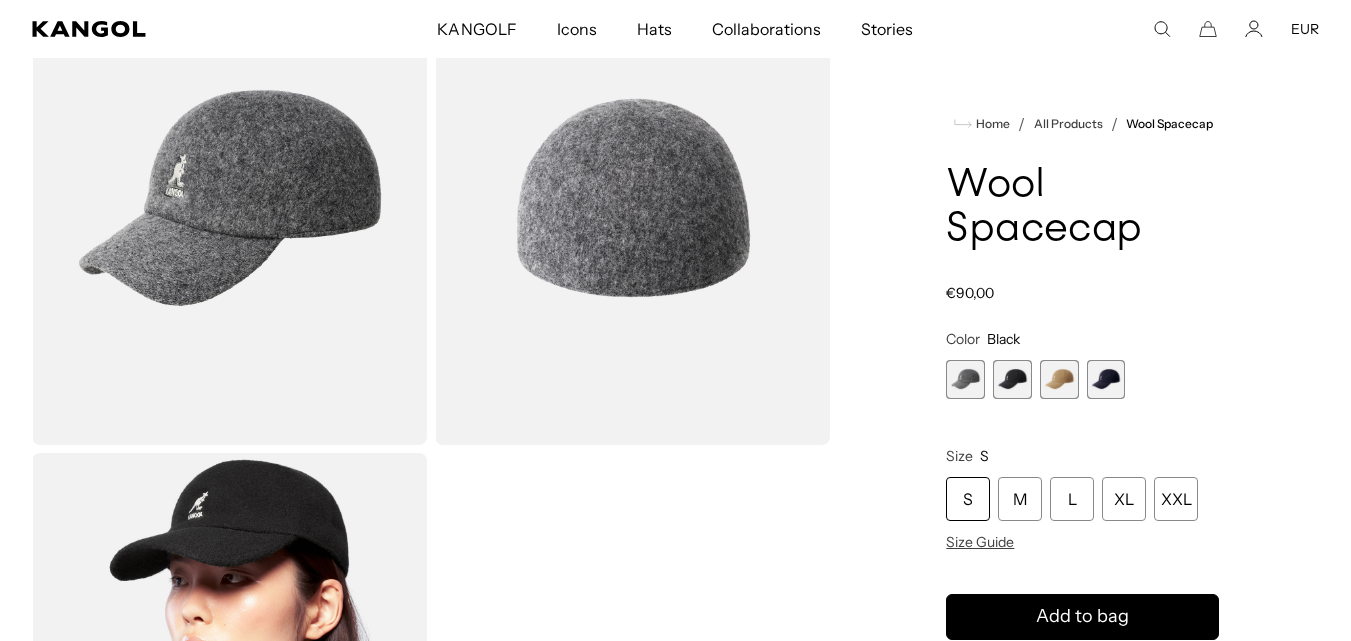 scroll, scrollTop: 0, scrollLeft: 0, axis: both 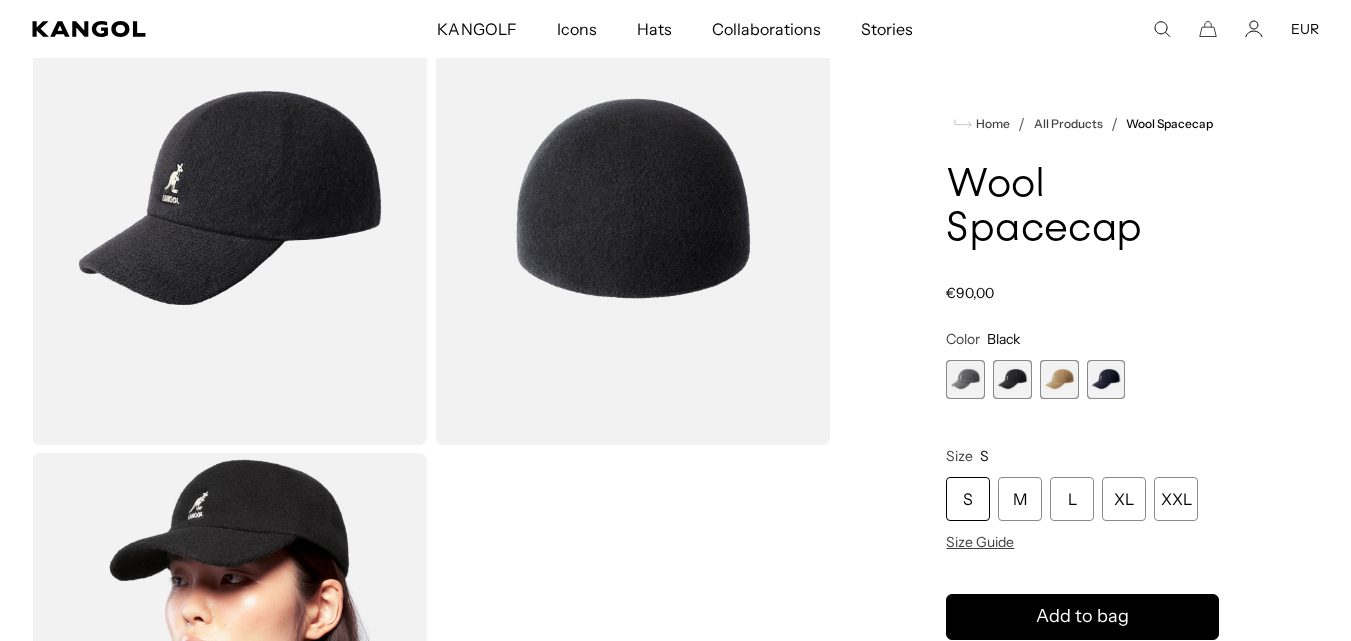 click at bounding box center [1059, 379] 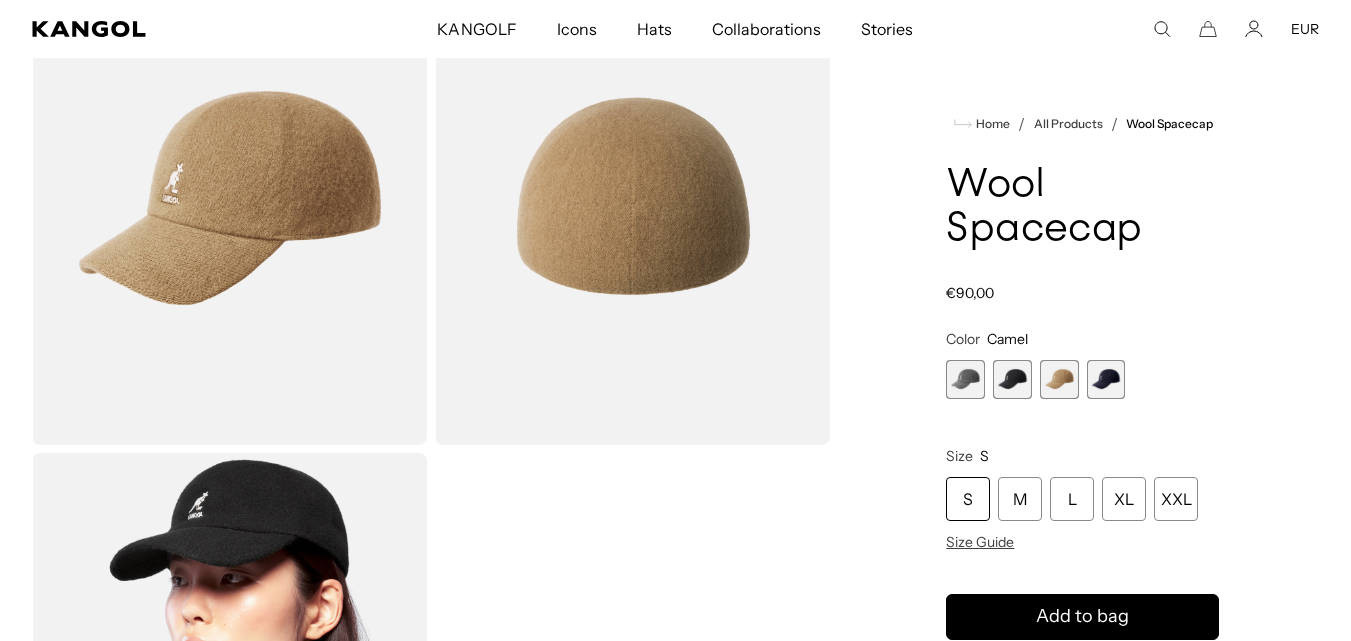 scroll, scrollTop: 0, scrollLeft: 412, axis: horizontal 